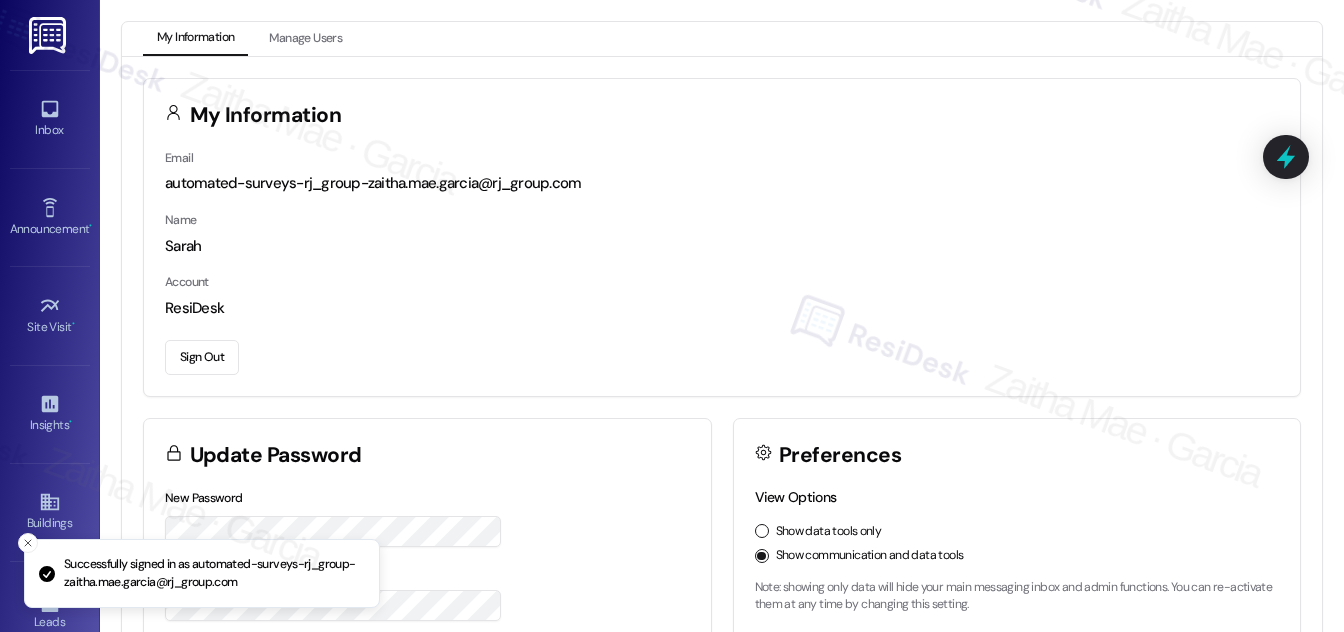 scroll, scrollTop: 0, scrollLeft: 0, axis: both 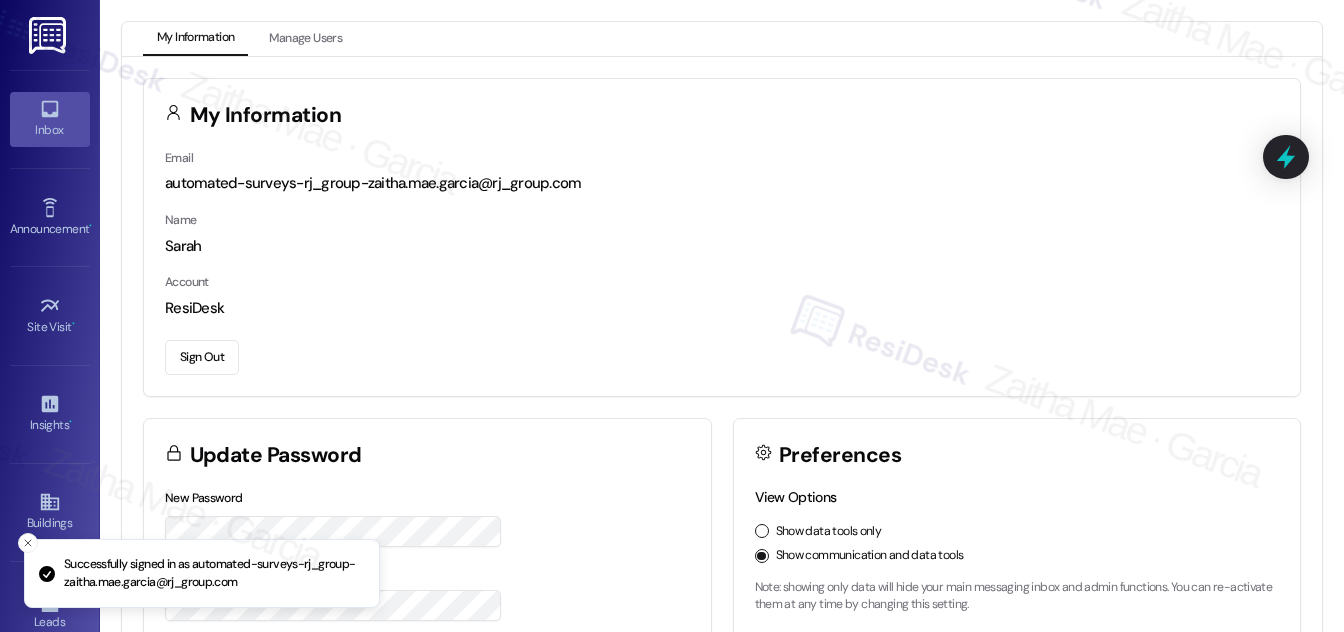 click on "Inbox" at bounding box center [50, 130] 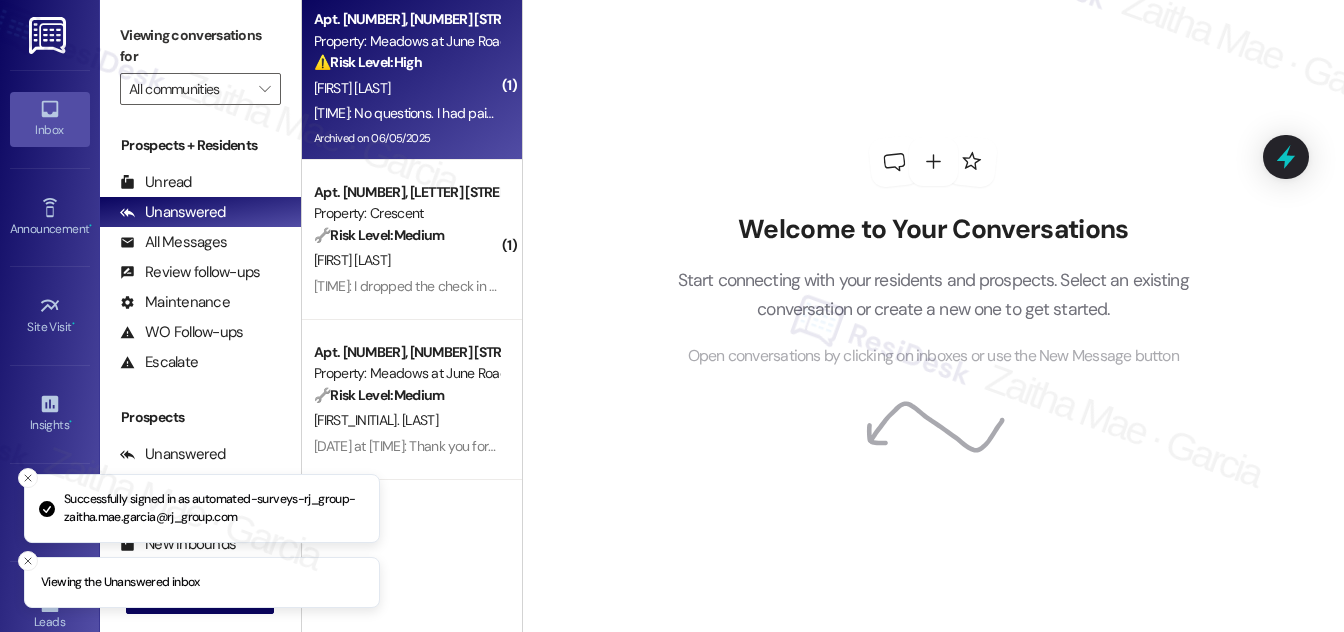 click on "[FIRST] [LAST]" at bounding box center (406, 88) 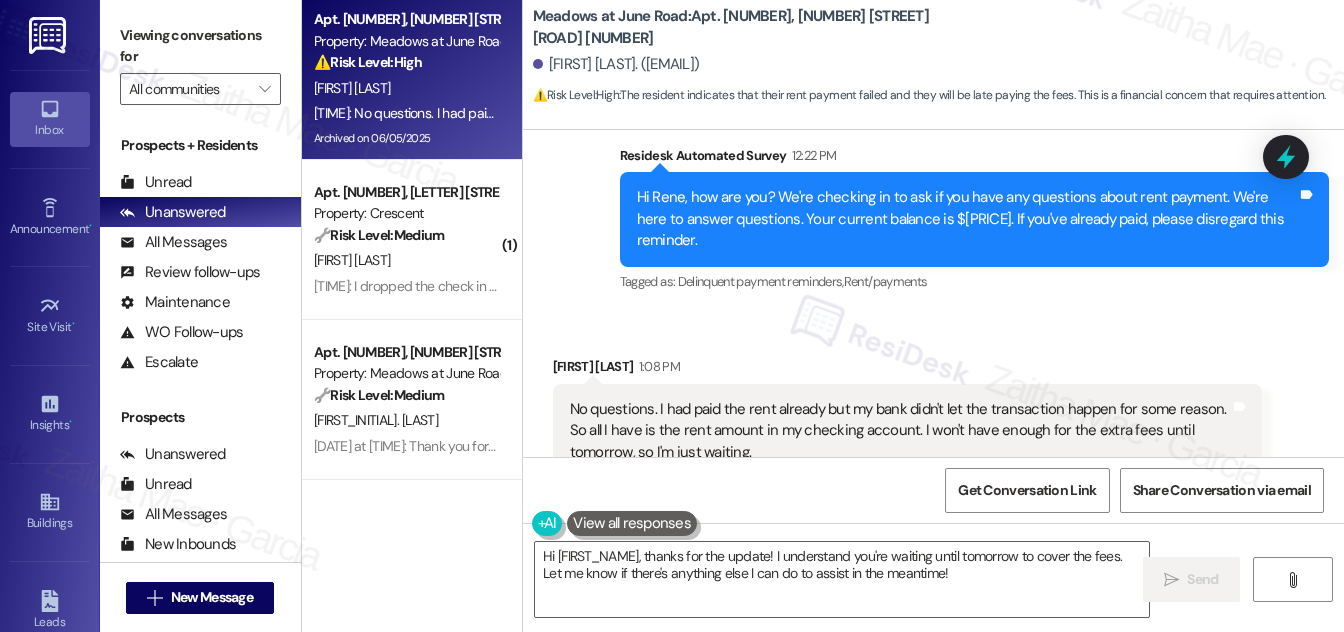 scroll, scrollTop: 1909, scrollLeft: 0, axis: vertical 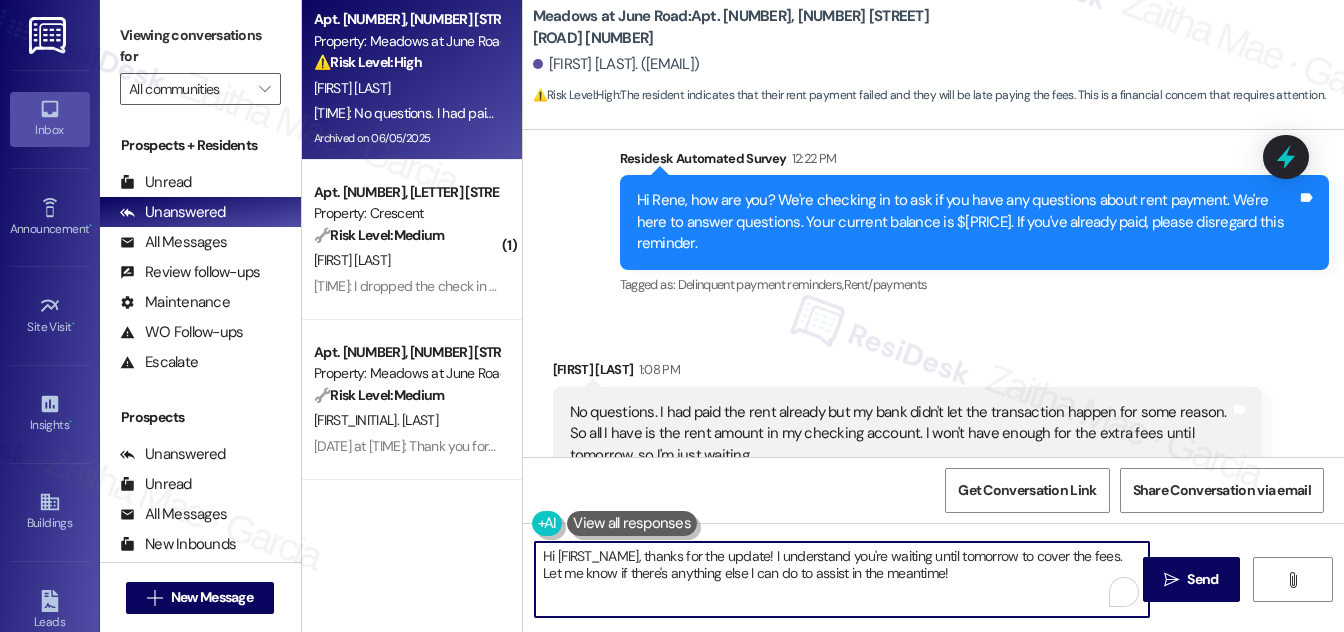 drag, startPoint x: 649, startPoint y: 553, endPoint x: 536, endPoint y: 550, distance: 113.03982 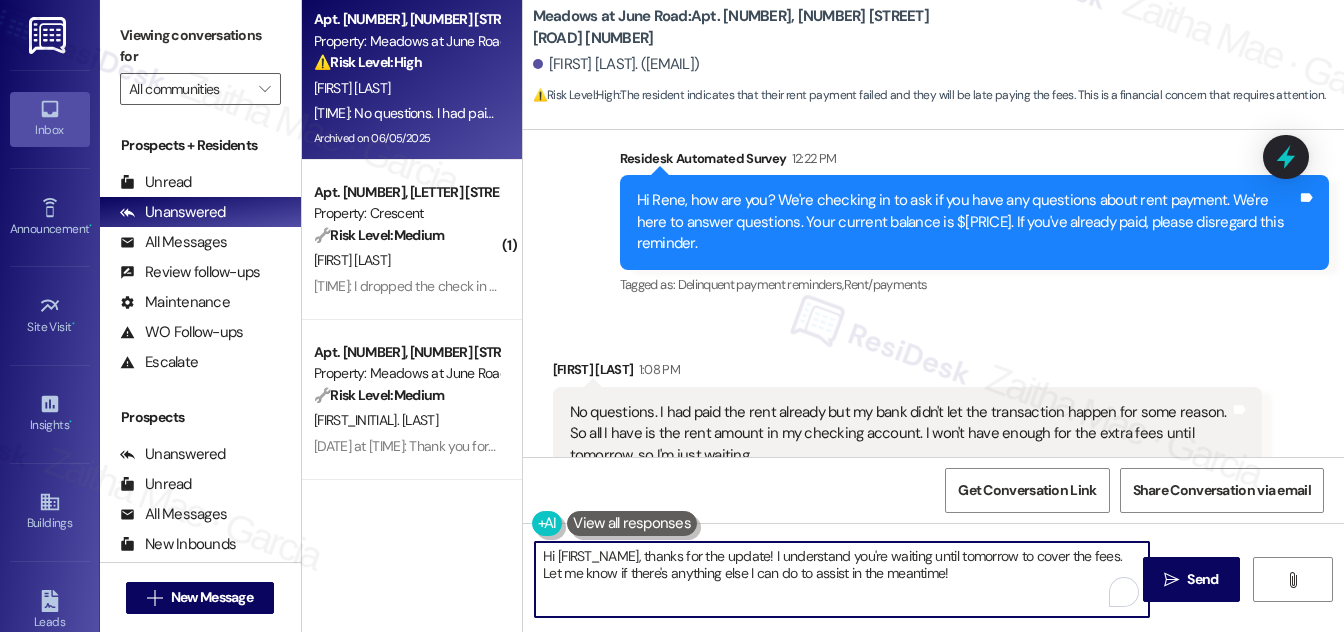 click on "Hi [FIRST_NAME], thanks for the update! I understand you're waiting until tomorrow to cover the fees. Let me know if there's anything else I can do to assist in the meantime!" at bounding box center (842, 579) 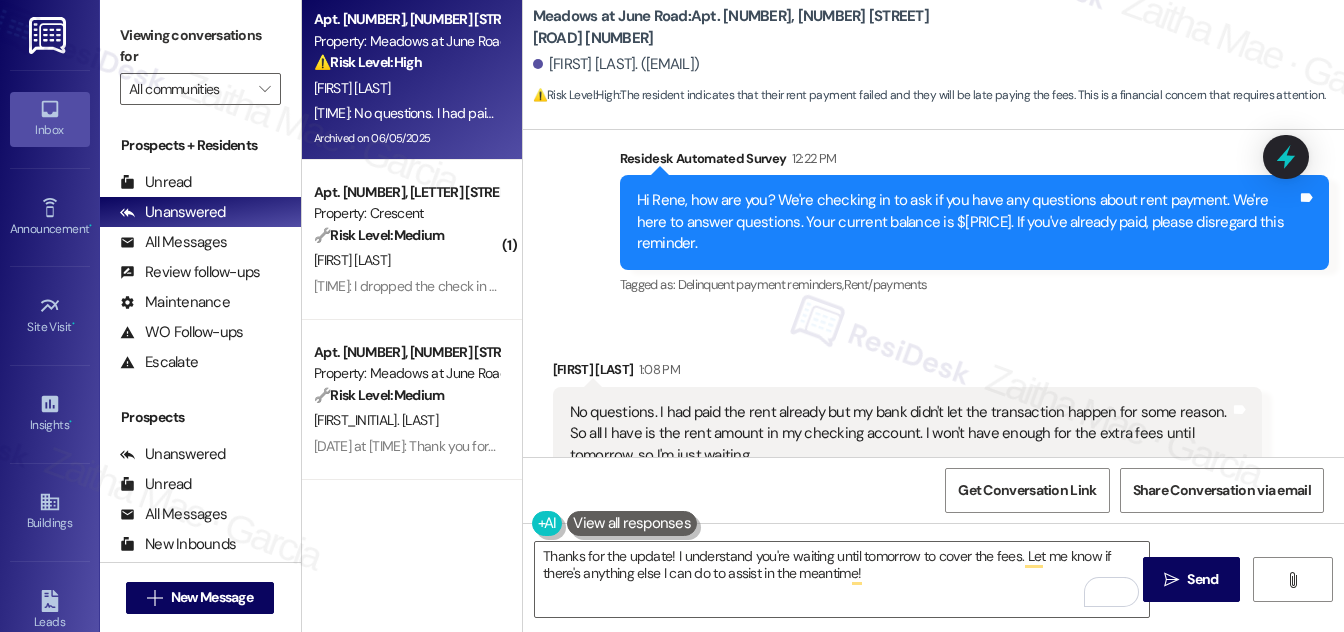 click on "[FIRST] [LAST] [TIME]" at bounding box center (907, 373) 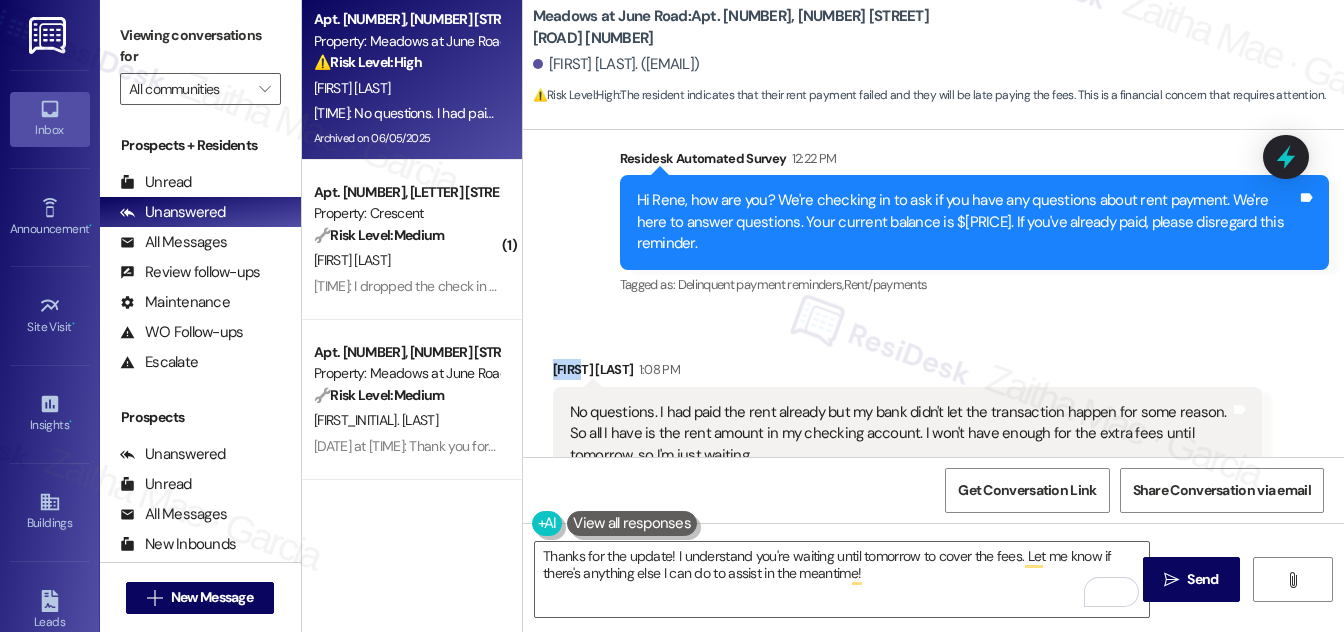 click on "[FIRST] [LAST] [TIME]" at bounding box center [907, 373] 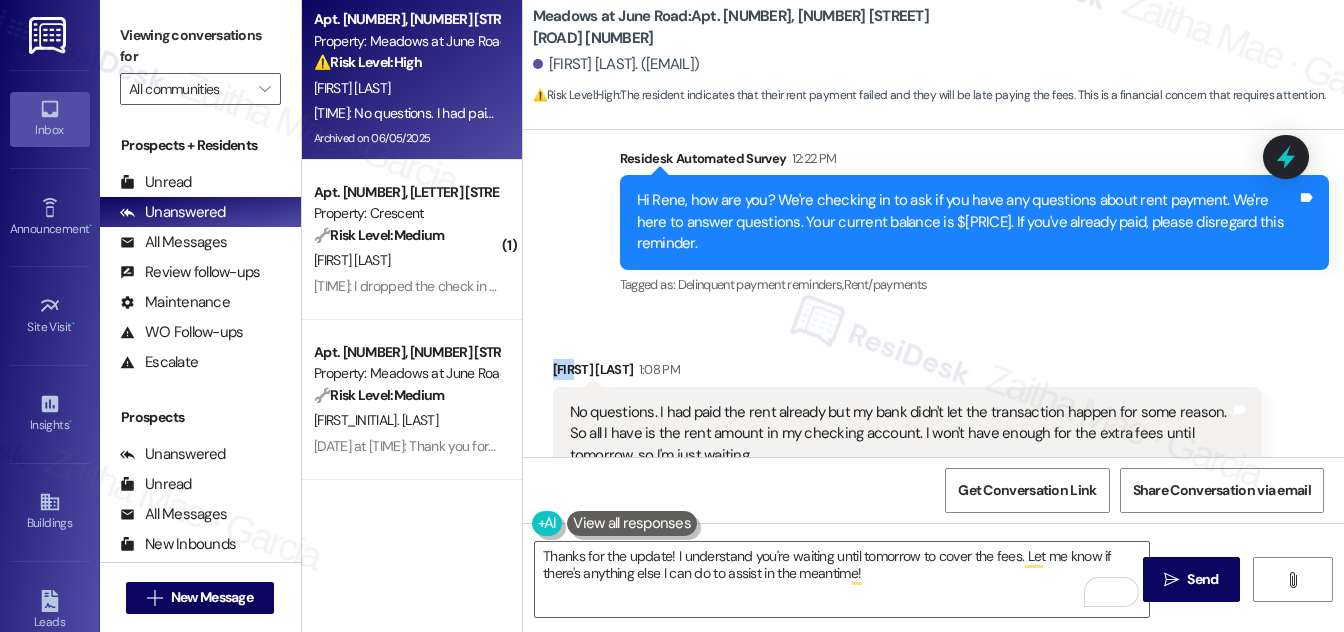 copy on "Rene" 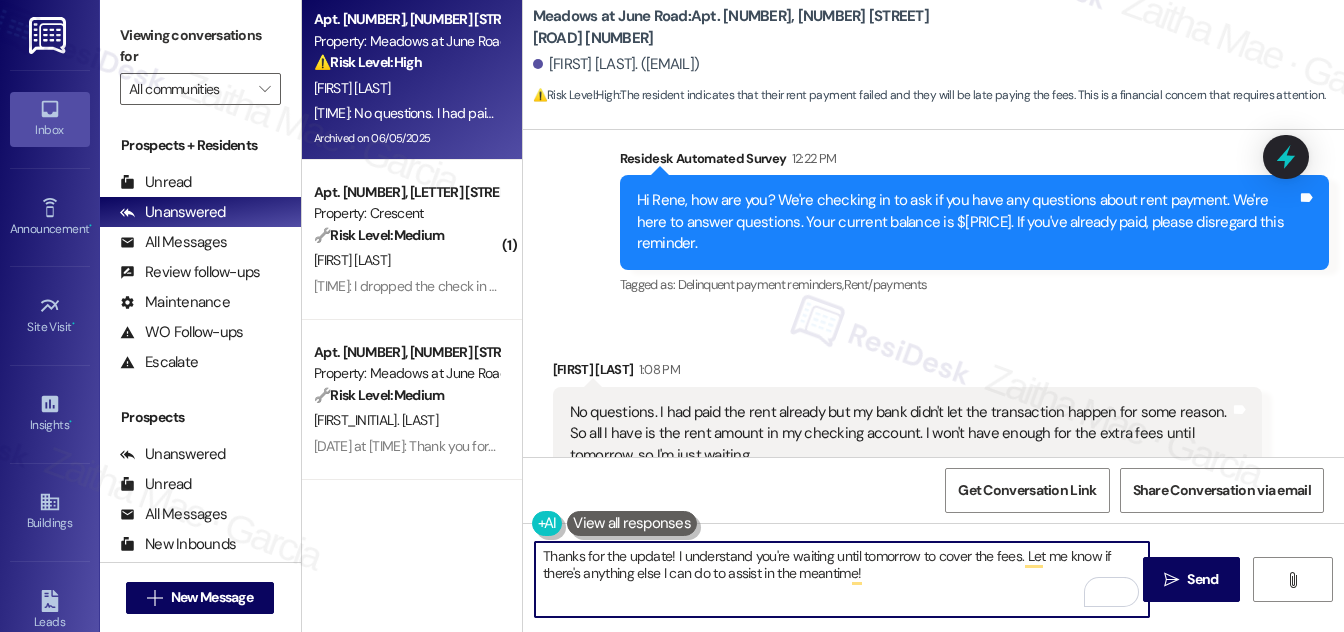 click on "Thanks for the update! I understand you're waiting until tomorrow to cover the fees. Let me know if there's anything else I can do to assist in the meantime!" at bounding box center (842, 579) 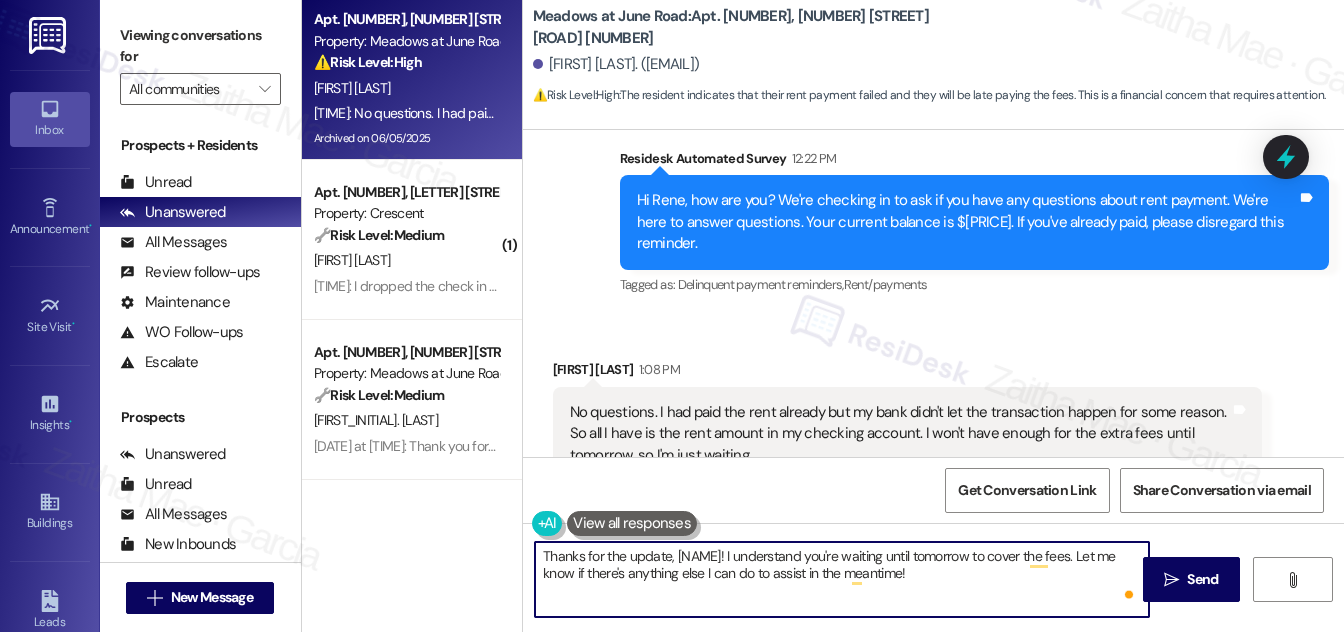 paste on "Rene" 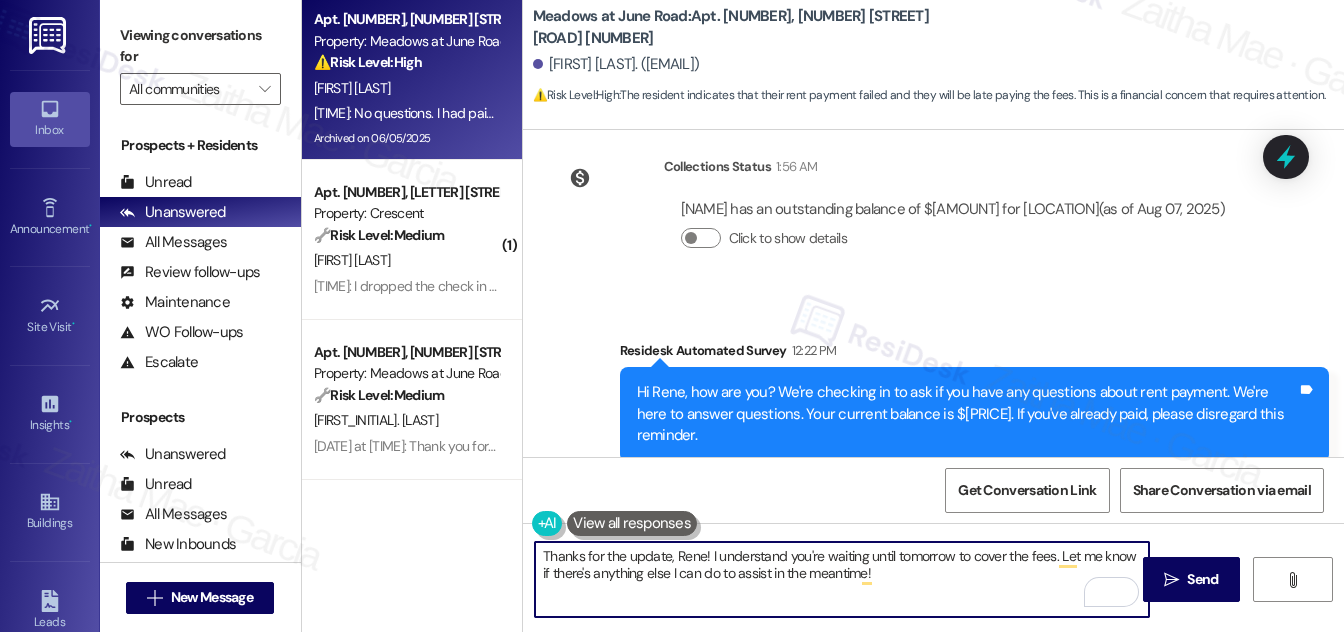 scroll, scrollTop: 1637, scrollLeft: 0, axis: vertical 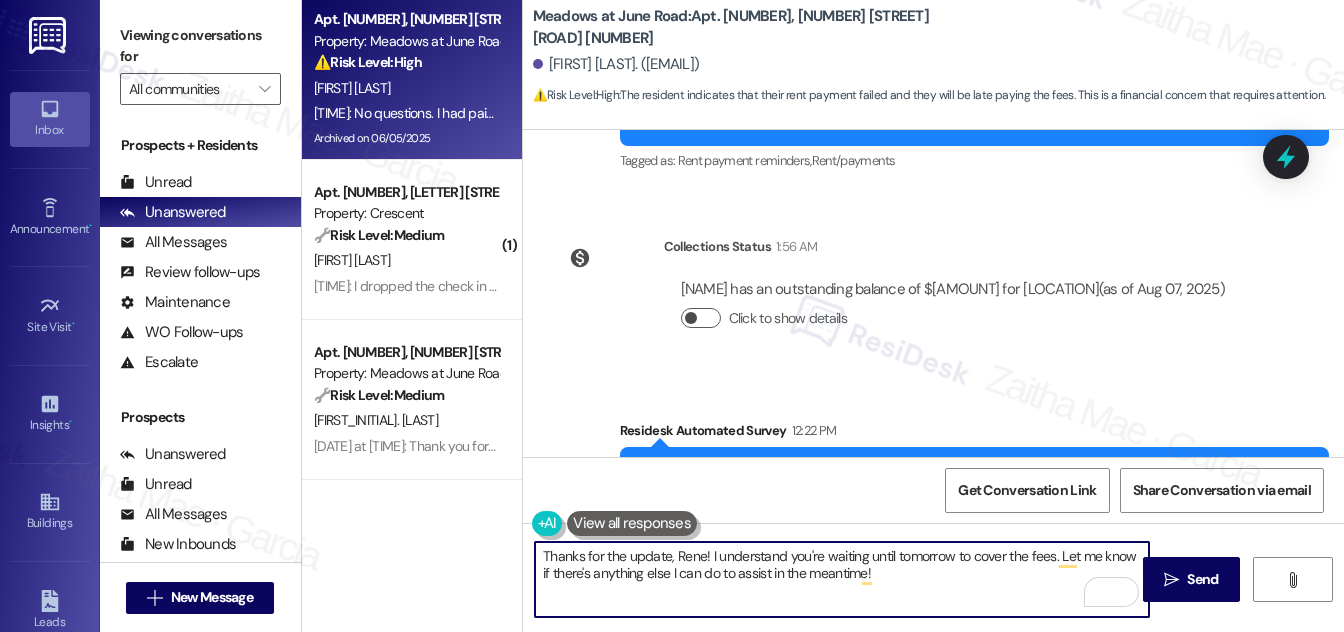 type on "Thanks for the update, Rene! I understand you're waiting until tomorrow to cover the fees. Let me know if there's anything else I can do to assist in the meantime!" 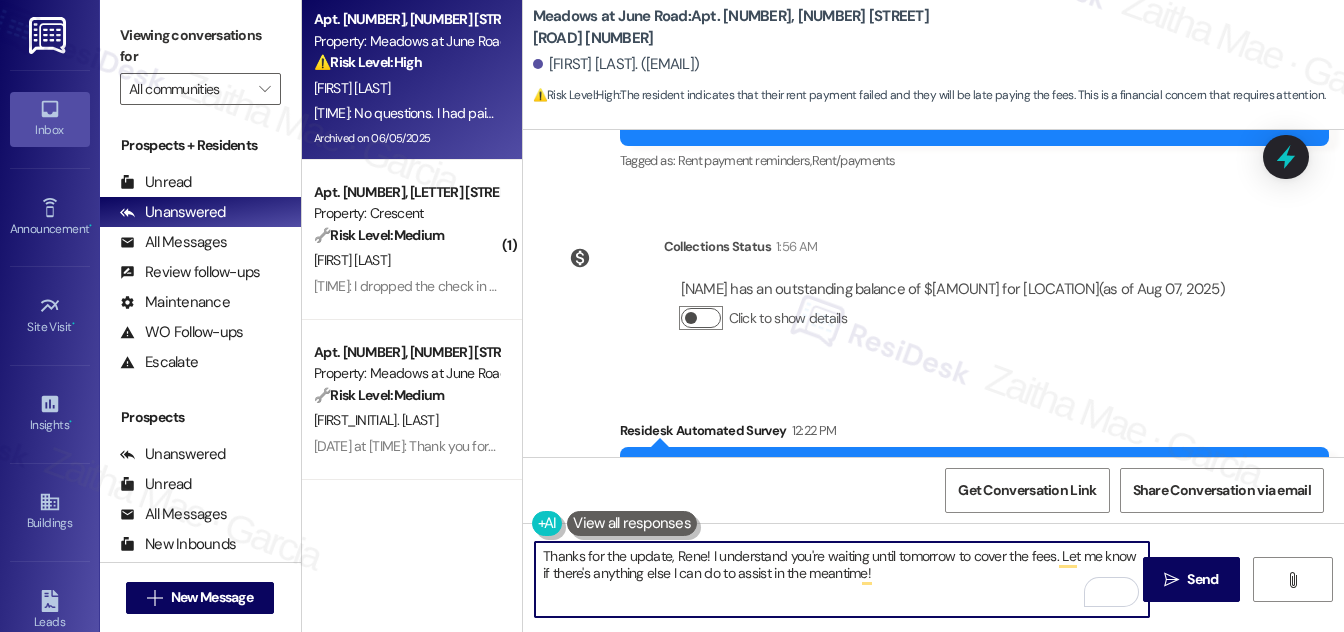 click on "Click to show details" at bounding box center (701, 318) 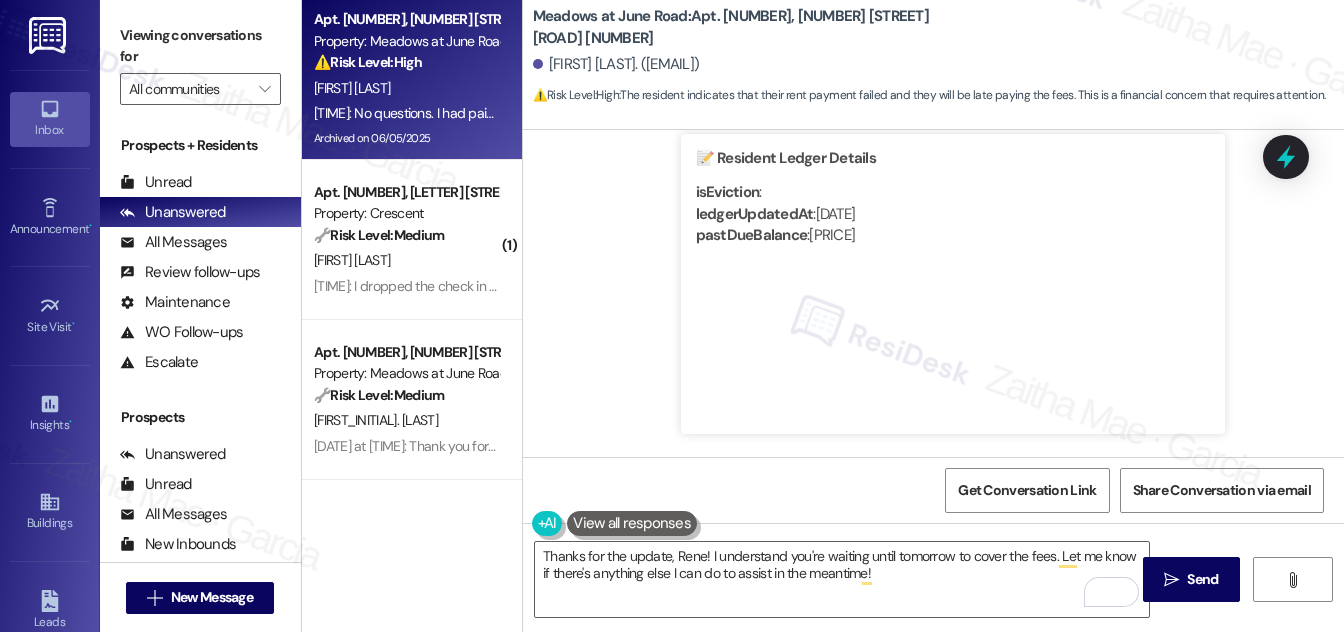 scroll, scrollTop: 1818, scrollLeft: 0, axis: vertical 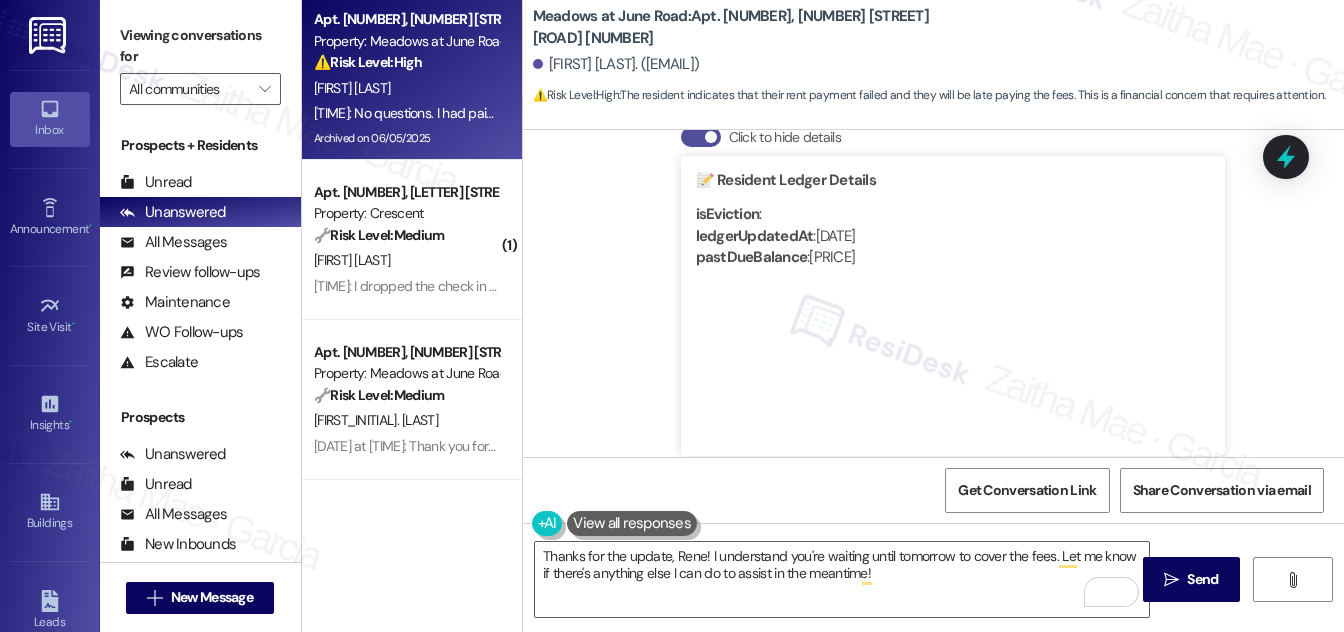 click on "Click to hide details" at bounding box center (701, 137) 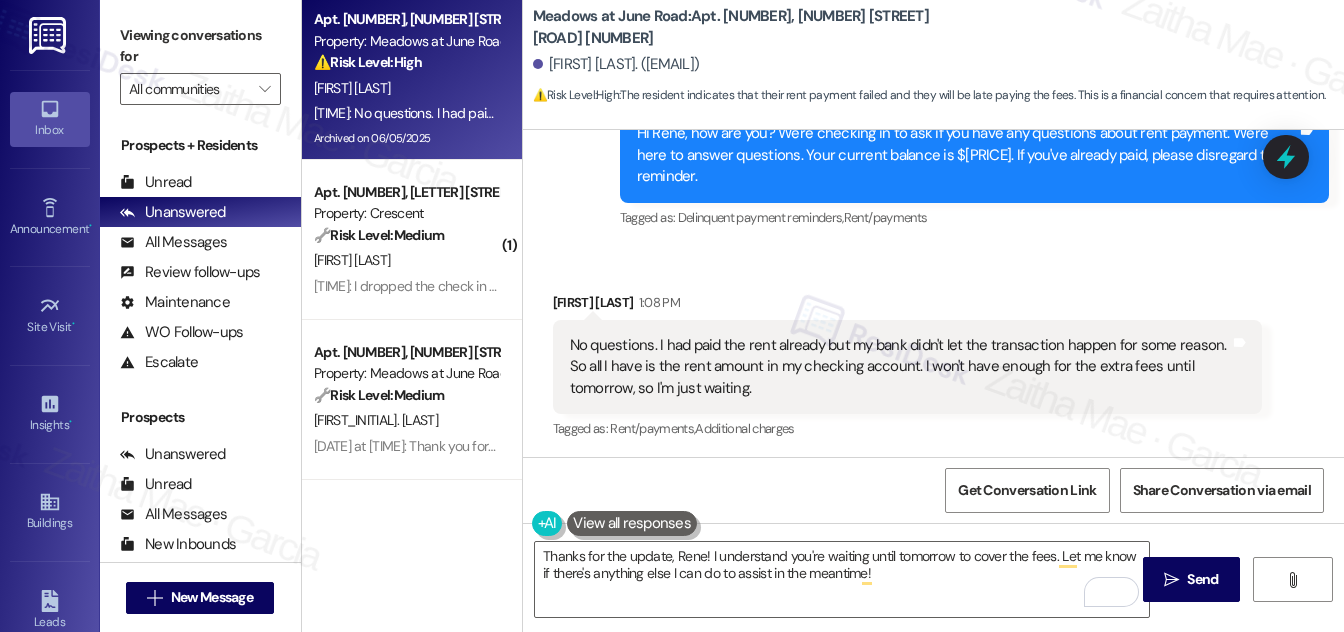 scroll, scrollTop: 2000, scrollLeft: 0, axis: vertical 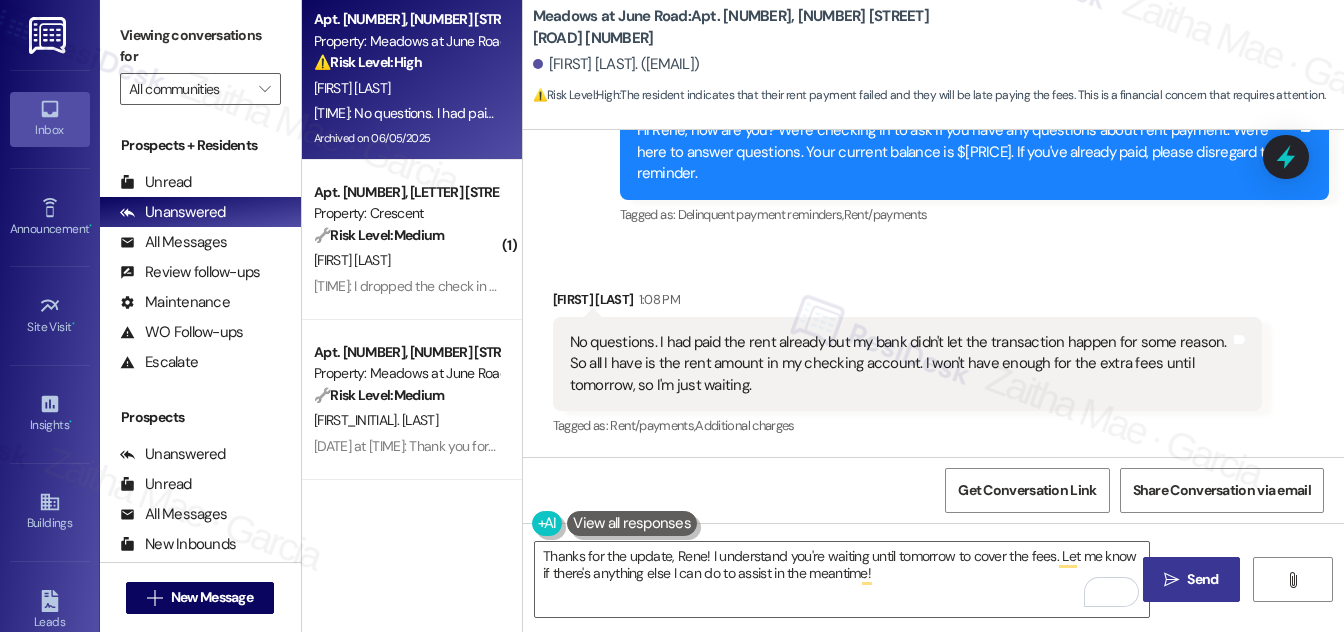click on "Send" at bounding box center (1202, 579) 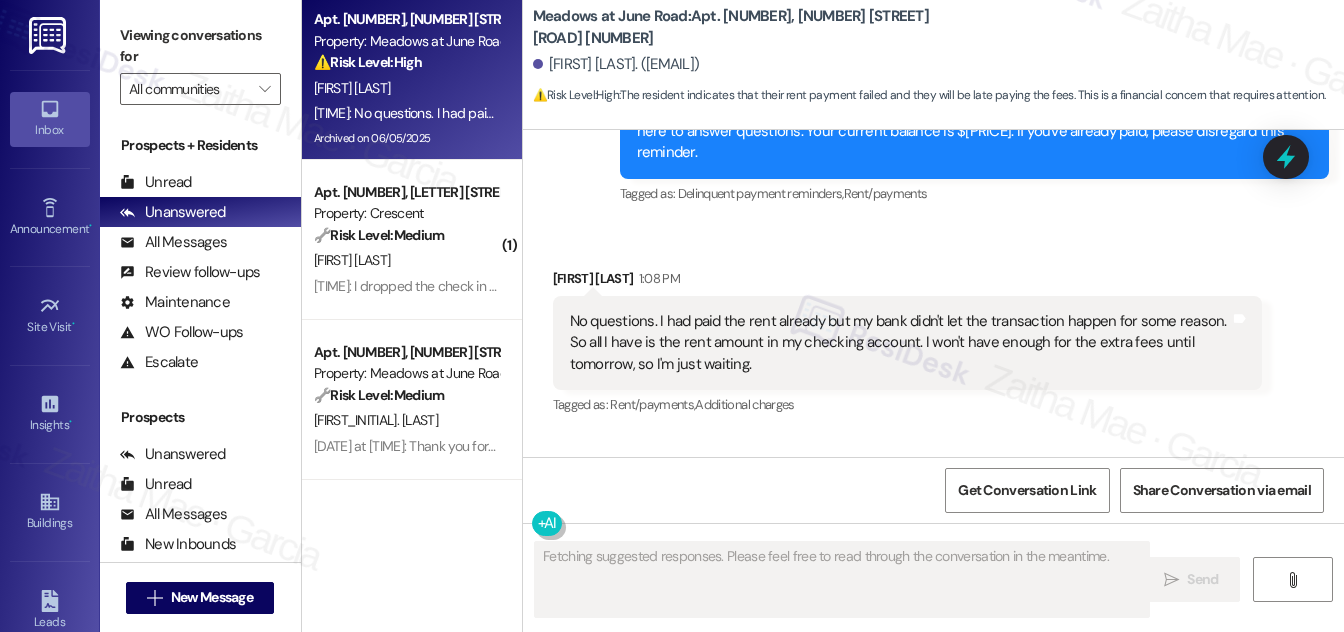 scroll, scrollTop: 2000, scrollLeft: 0, axis: vertical 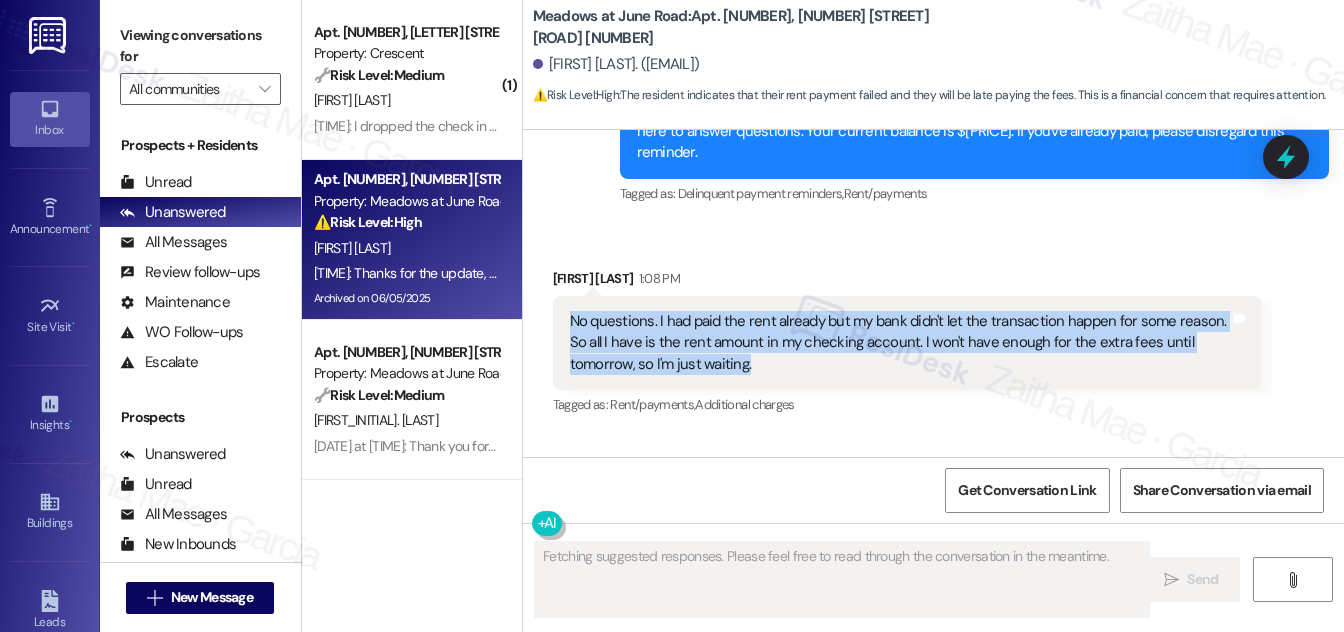 drag, startPoint x: 562, startPoint y: 332, endPoint x: 810, endPoint y: 397, distance: 256.37668 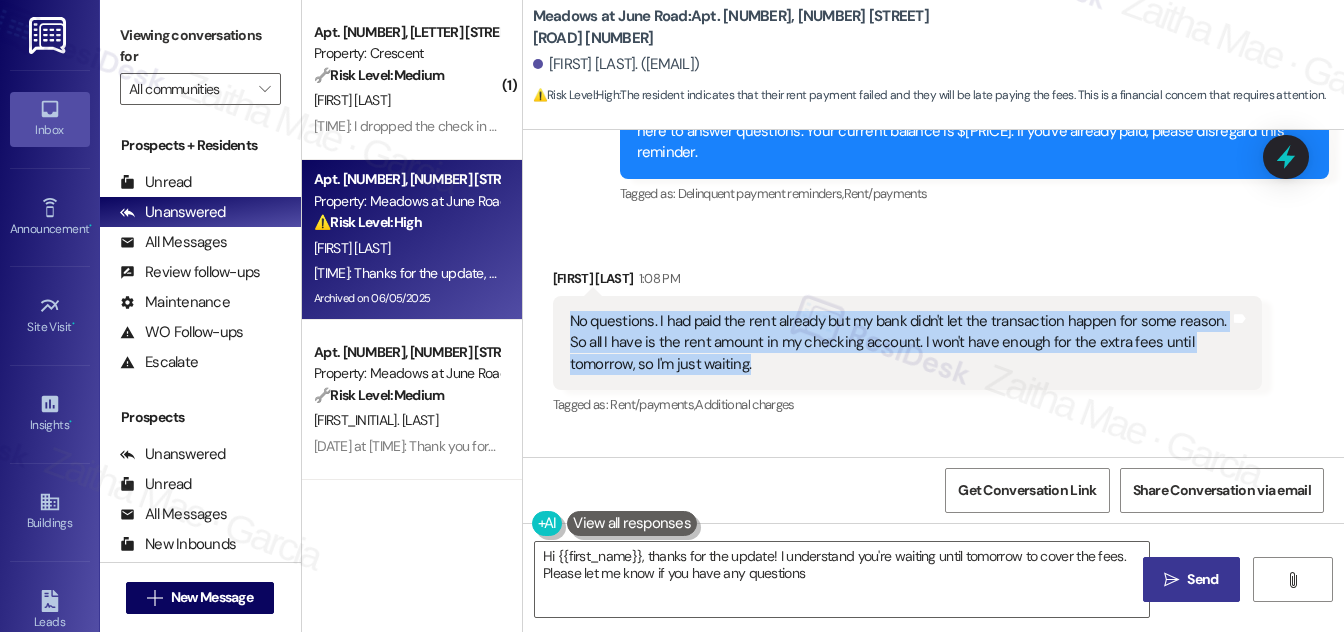 type on "Hi [FIRST_NAME], thanks for the update! I understand you're waiting until tomorrow to cover the fees. Please let me know if you have any questions!" 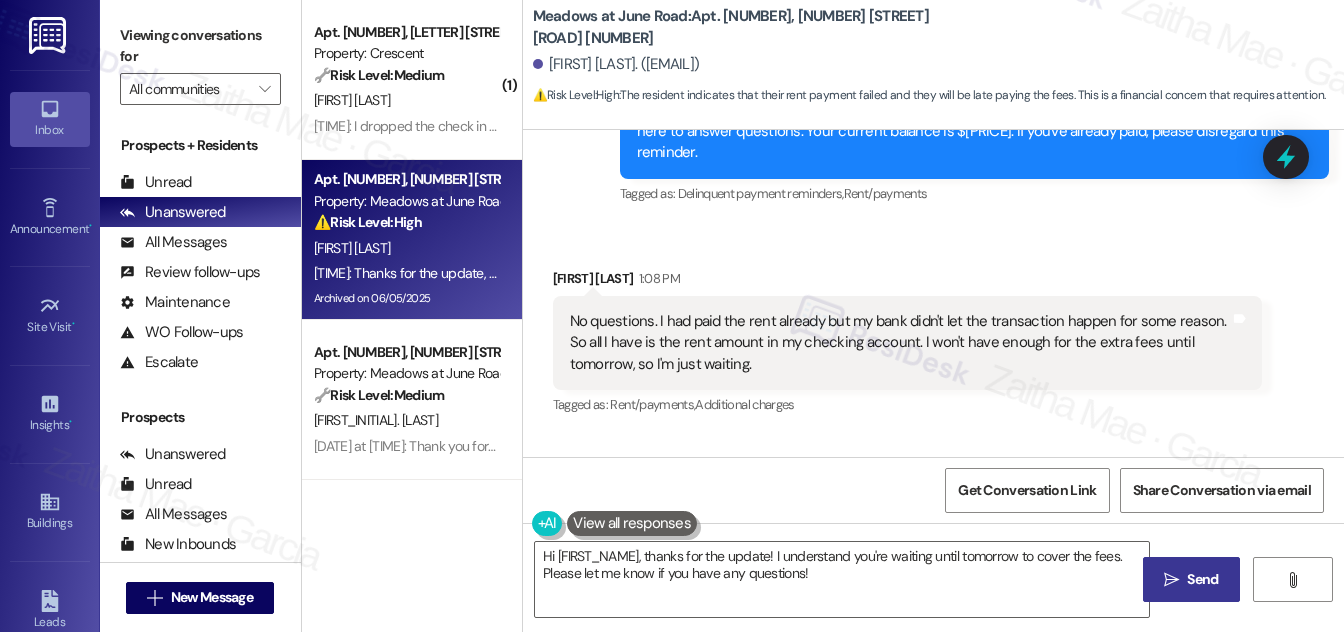 click on "[FIRST] [LAST] [TIME]" at bounding box center (907, 282) 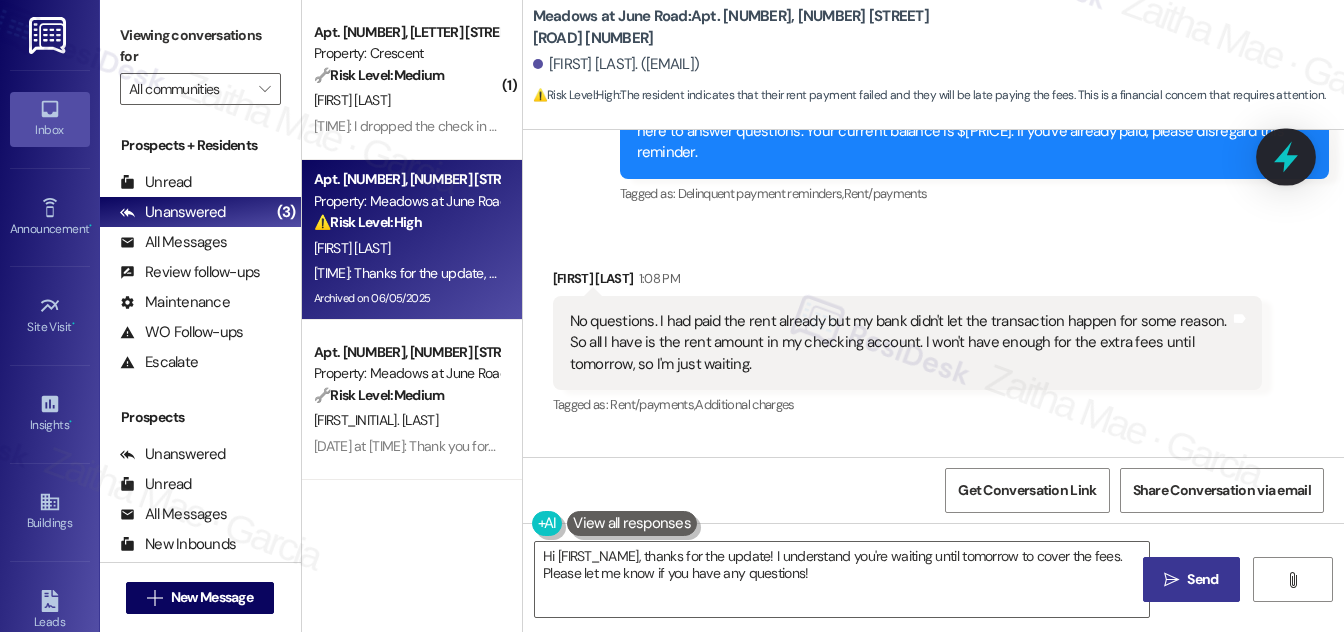 click 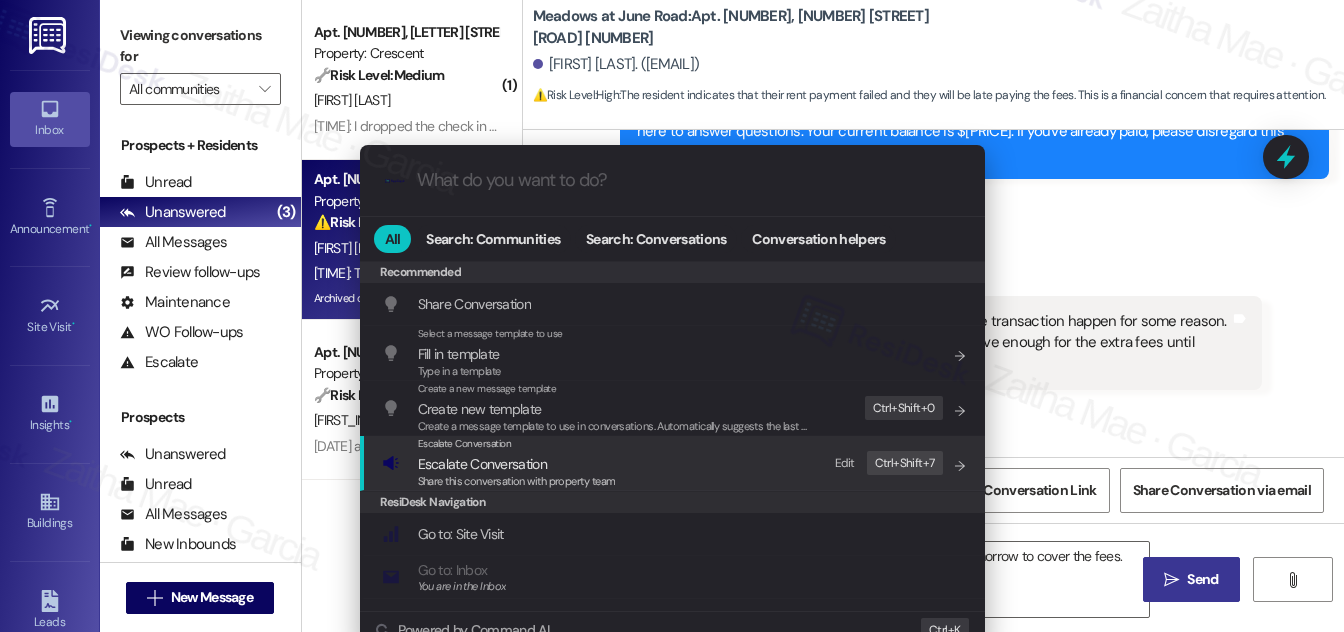 click on "Escalate Conversation" at bounding box center (482, 464) 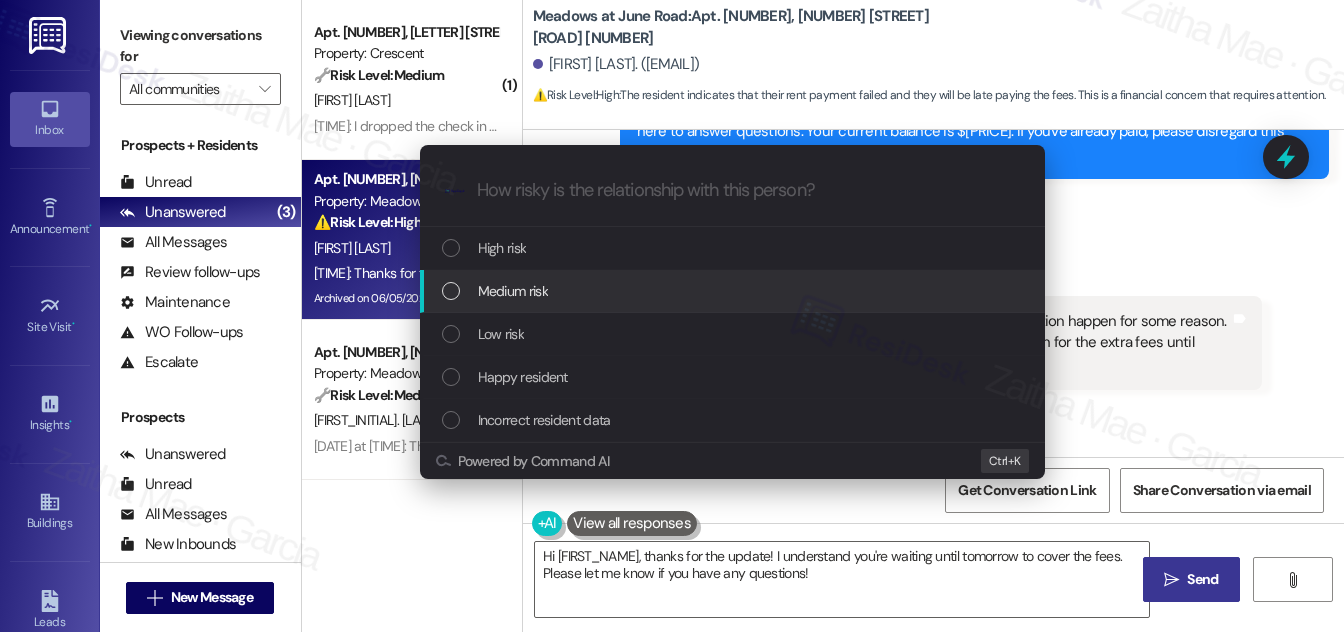 click on "Medium risk" at bounding box center [513, 291] 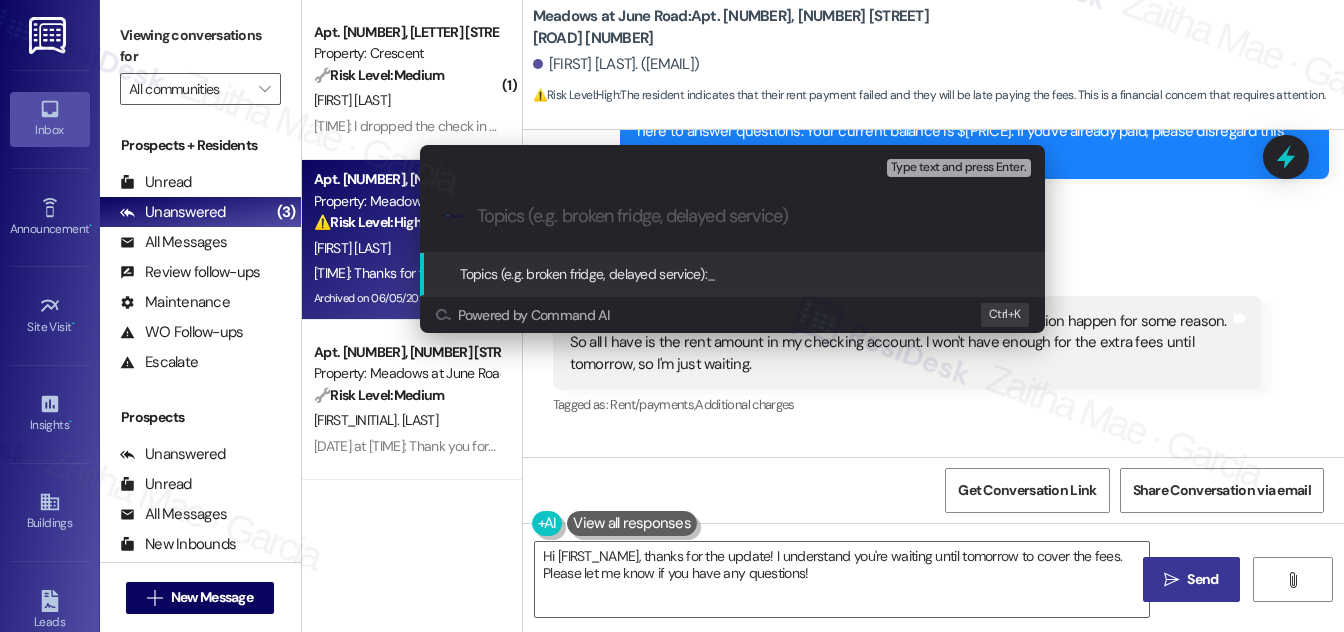 paste on "Payment Issue – Awaiting Funds for Remaining Balance" 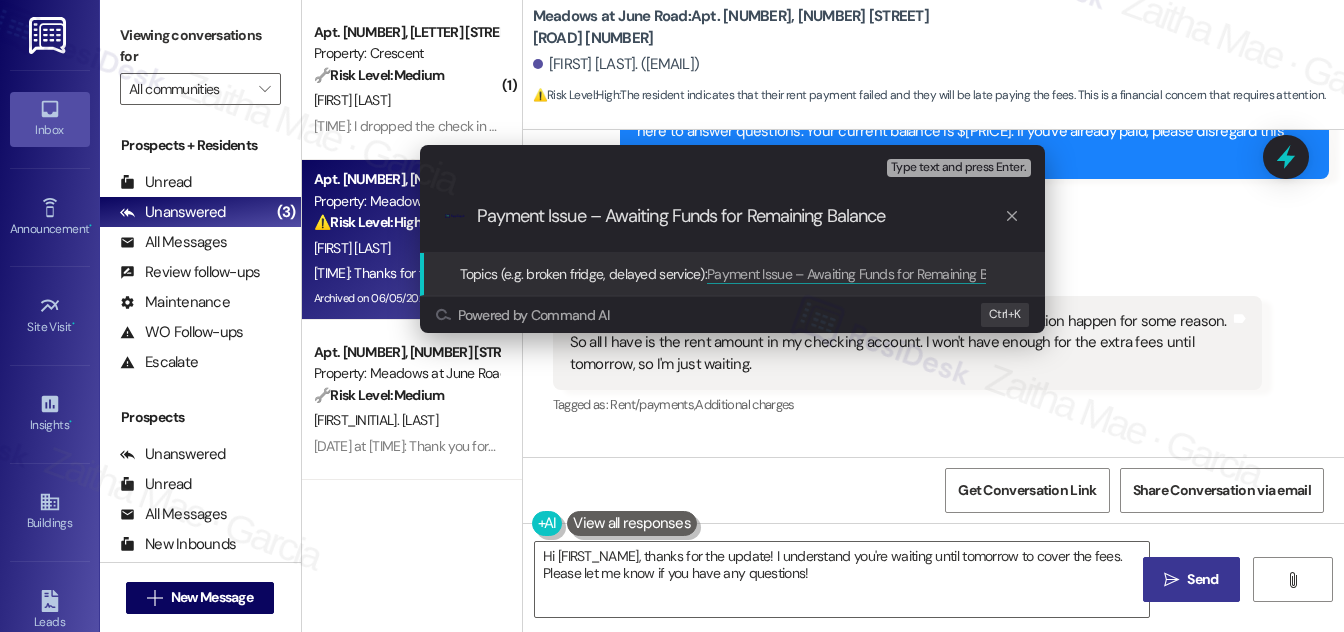 type on "Payment Issue – Awaiting Funds for Remaining Balance" 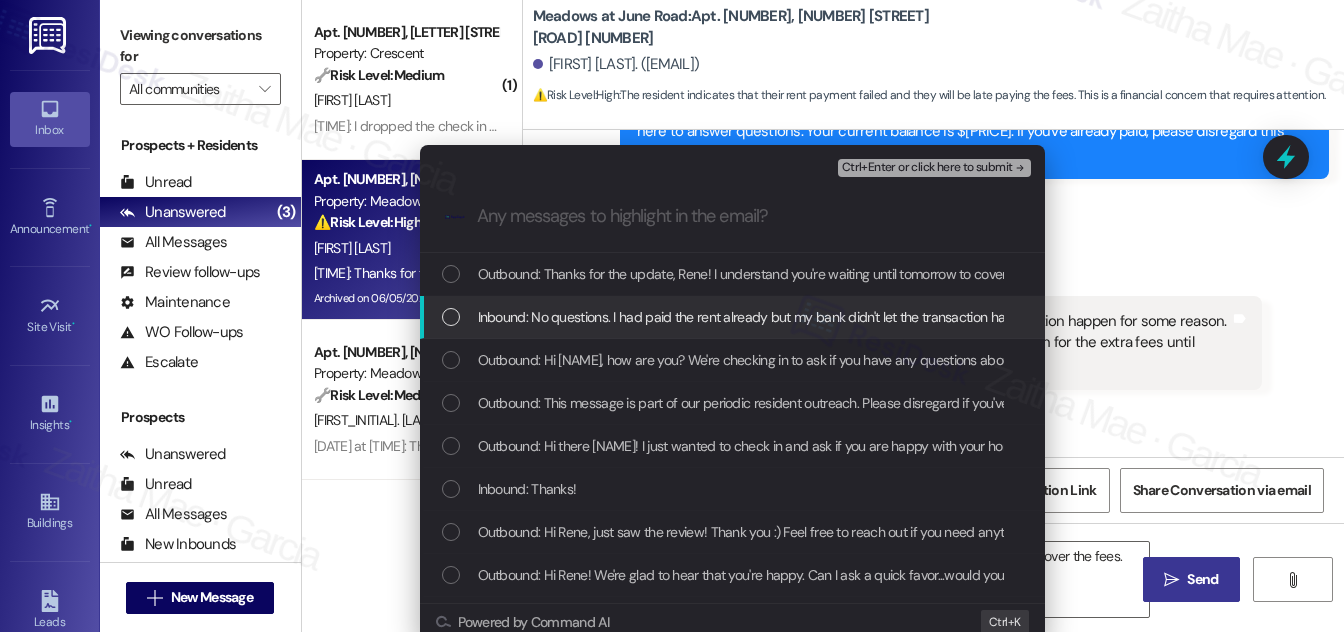 click at bounding box center [451, 317] 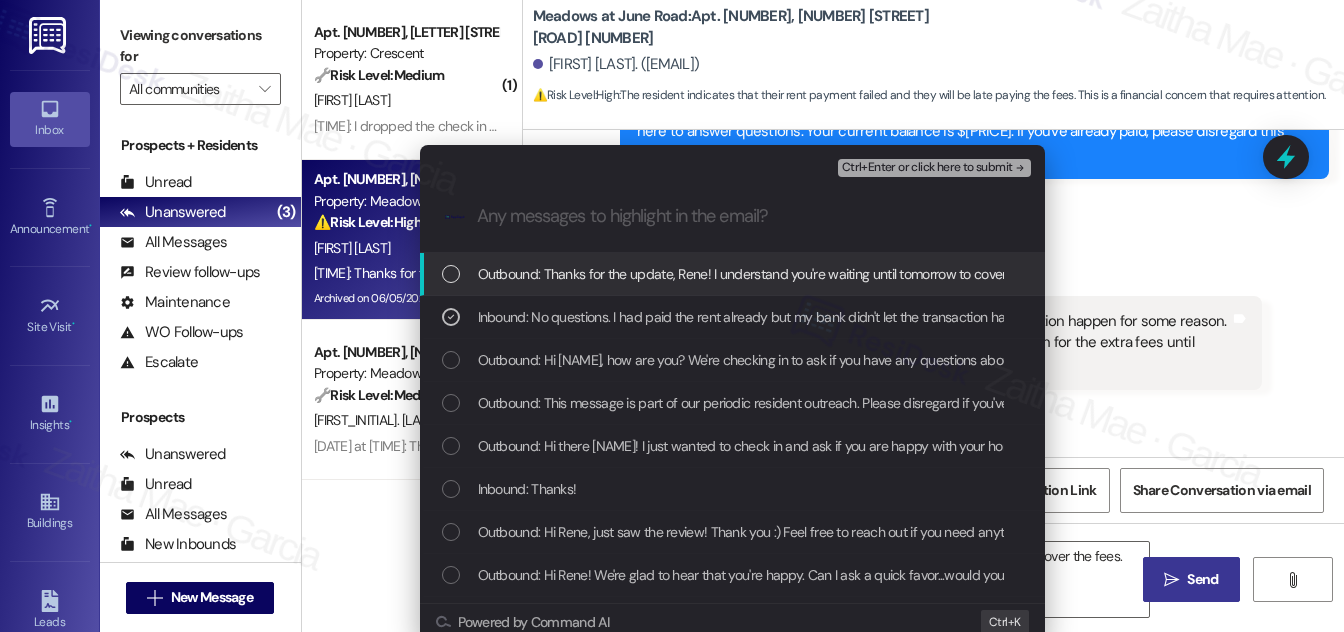 click on "Ctrl+Enter or click here to submit" at bounding box center (927, 168) 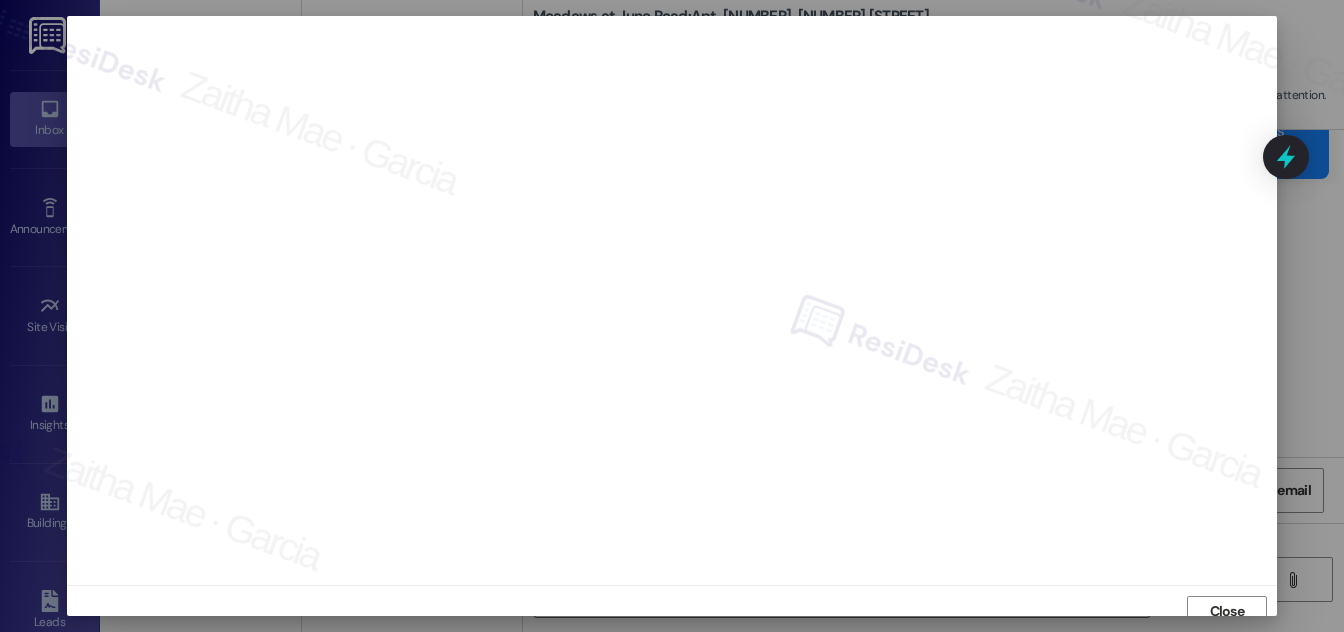 scroll, scrollTop: 11, scrollLeft: 0, axis: vertical 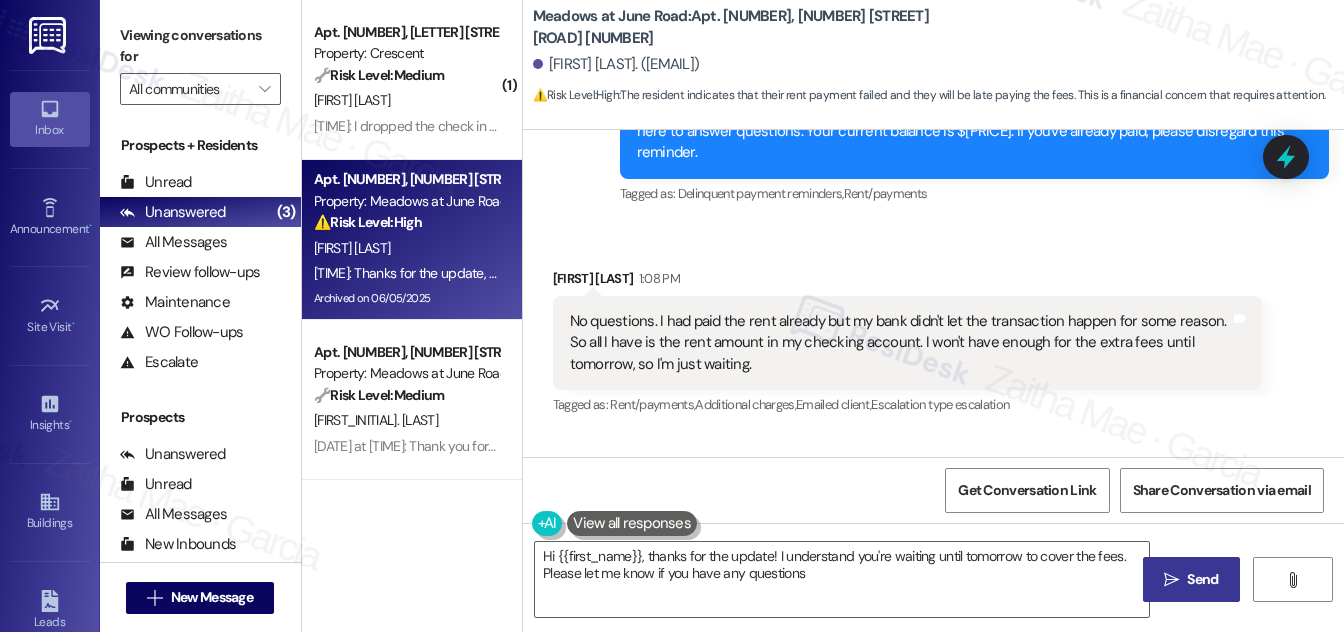 type on "Hi [FIRST_NAME], thanks for the update! I understand you're waiting until tomorrow to cover the fees. Please let me know if you have any questions!" 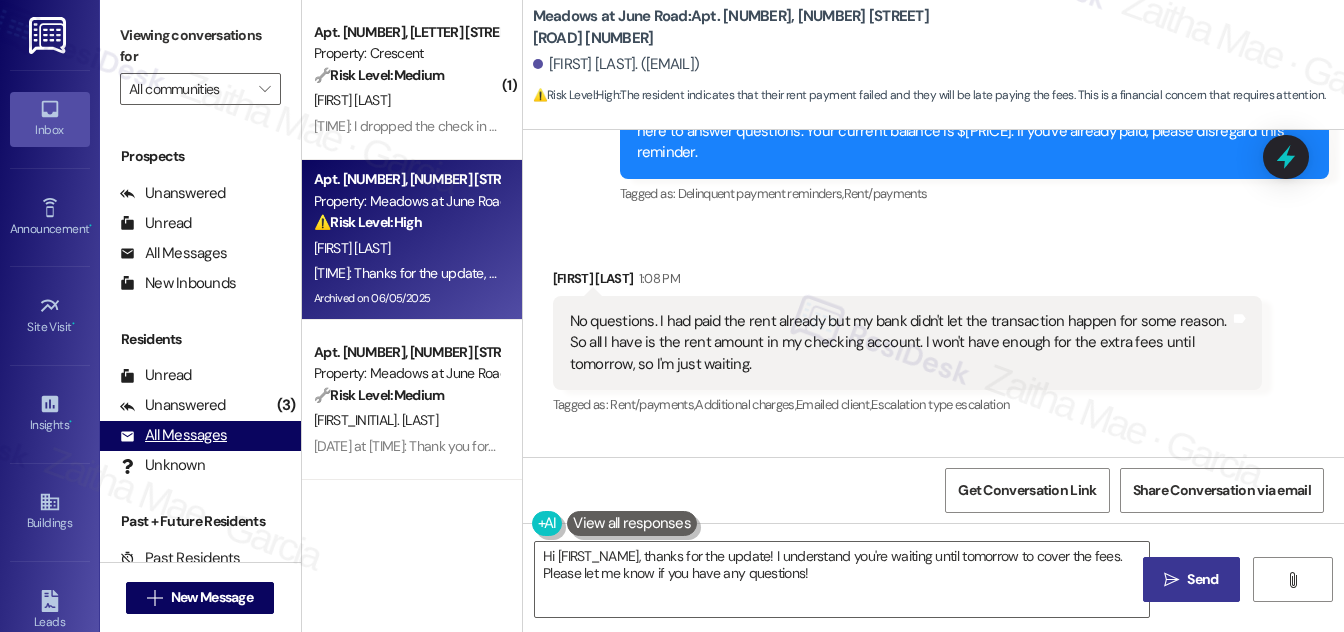 scroll, scrollTop: 264, scrollLeft: 0, axis: vertical 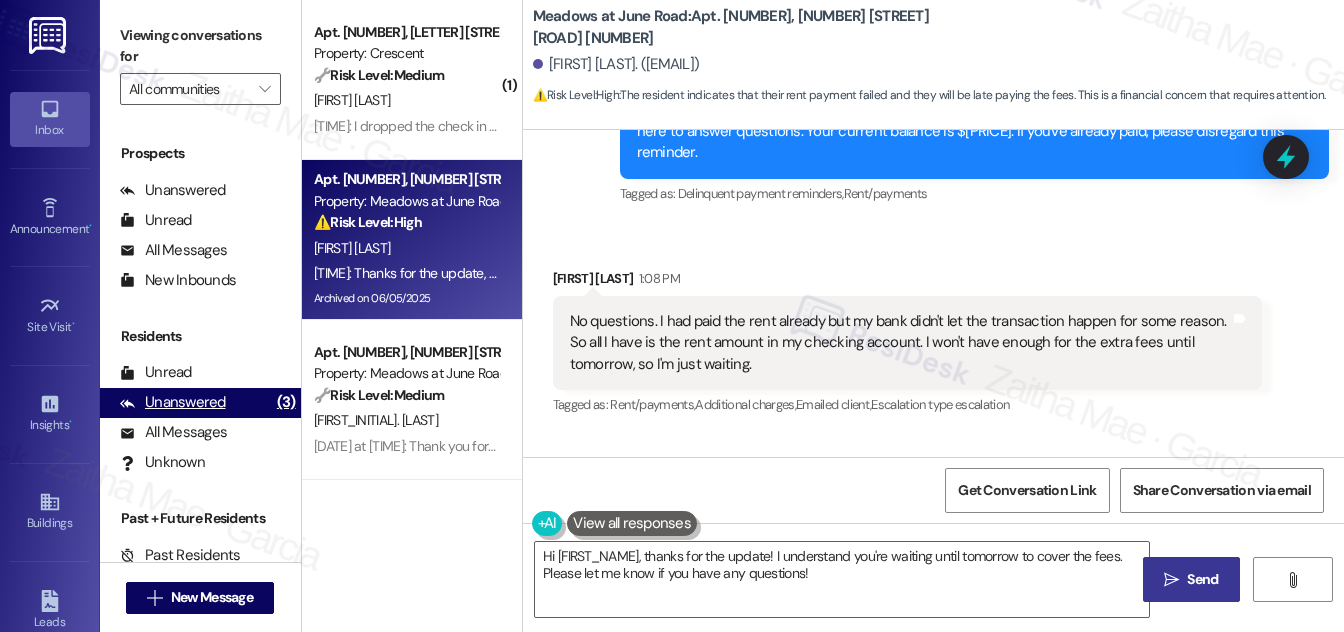 click on "Unanswered" at bounding box center (173, 402) 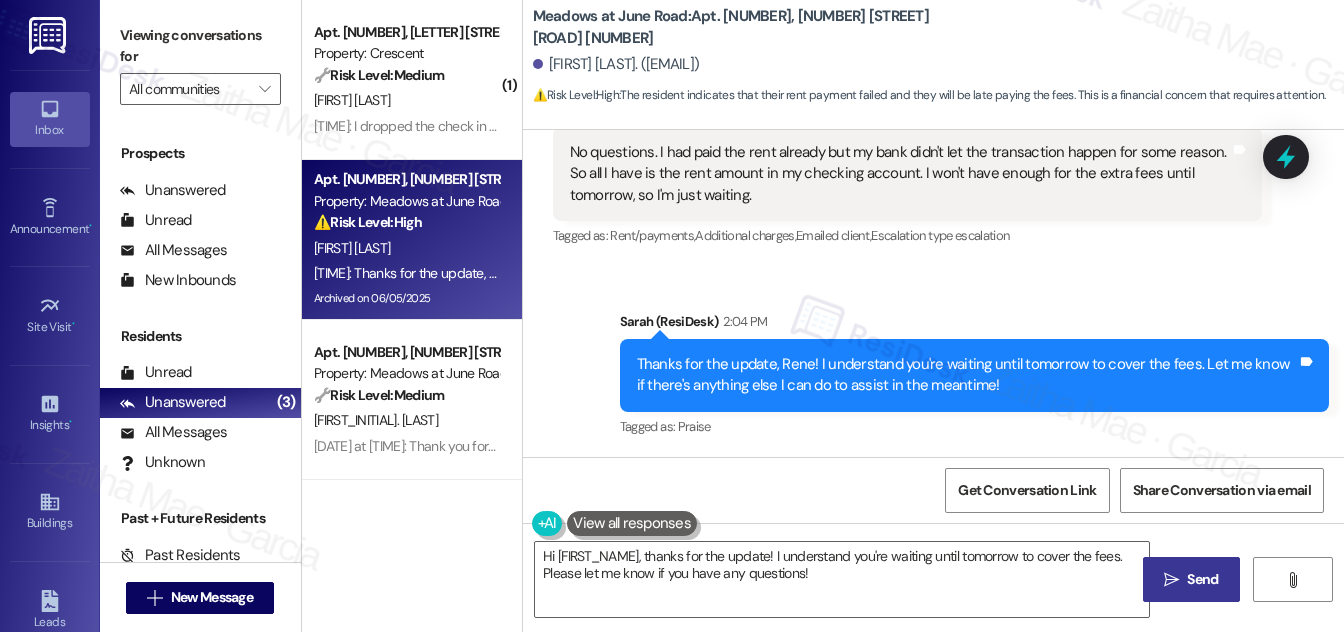 scroll, scrollTop: 2190, scrollLeft: 0, axis: vertical 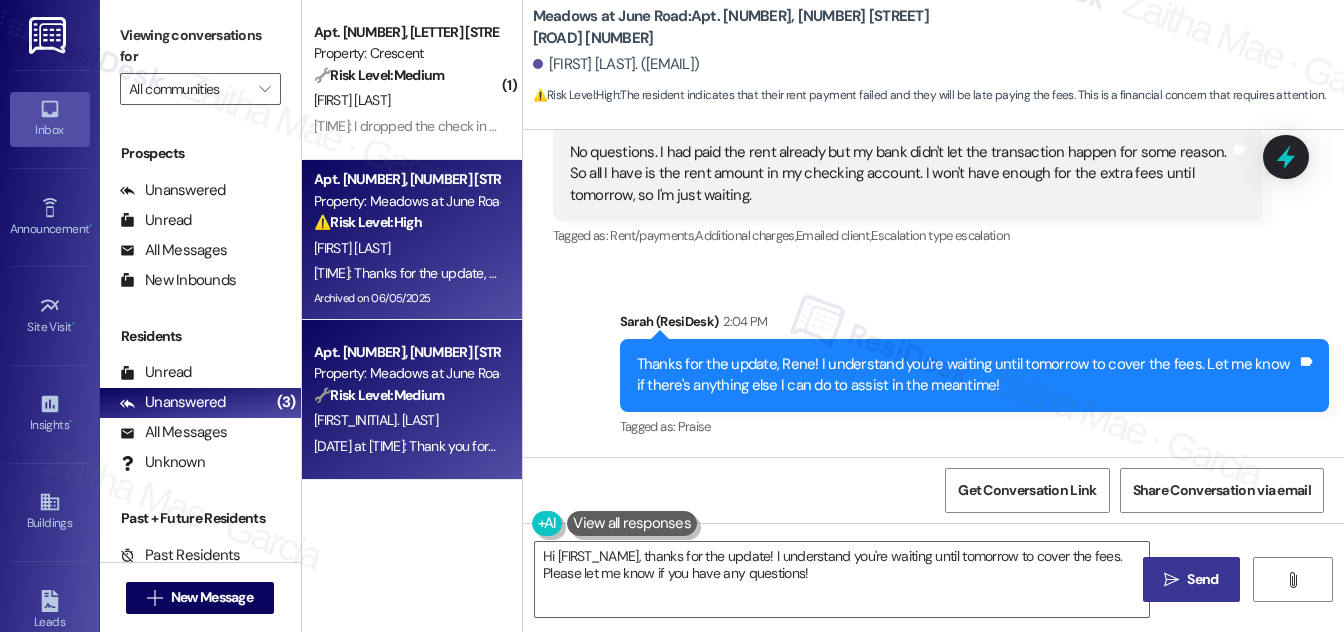 click on "[FIRST_INITIAL]. [LAST]" at bounding box center (406, 420) 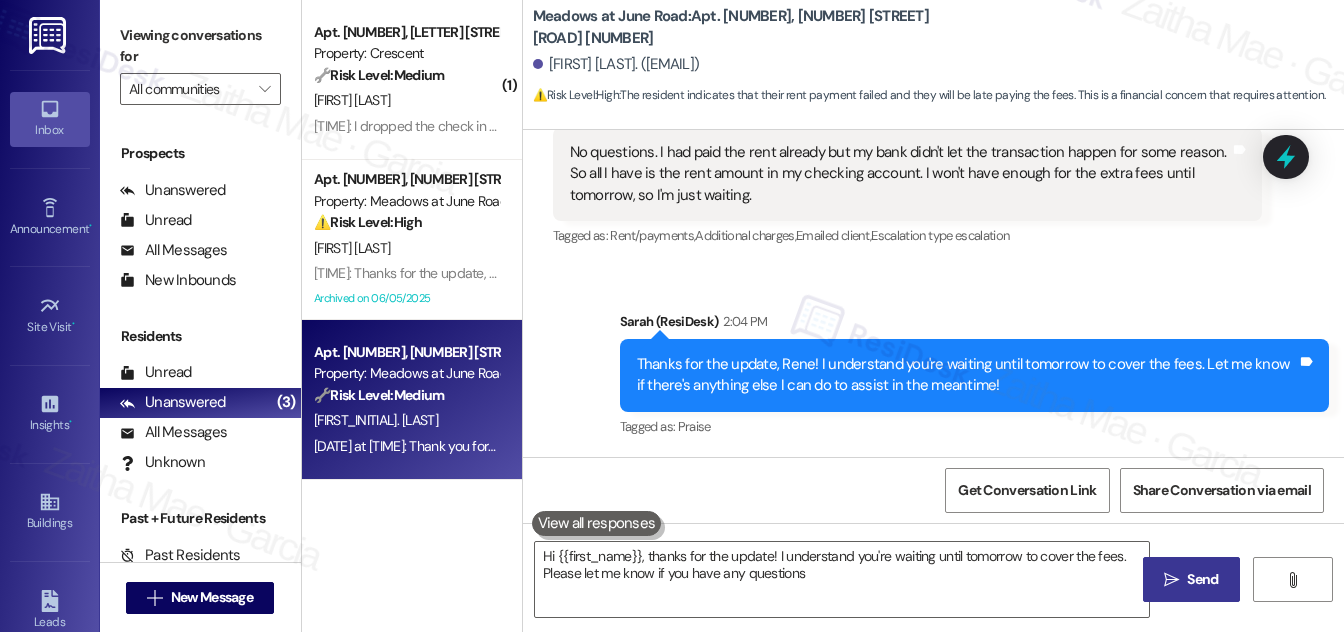 type on "Hi [FIRST_NAME], thanks for the update! I understand you're waiting until tomorrow to cover the fees. Please let me know if you have any questions!" 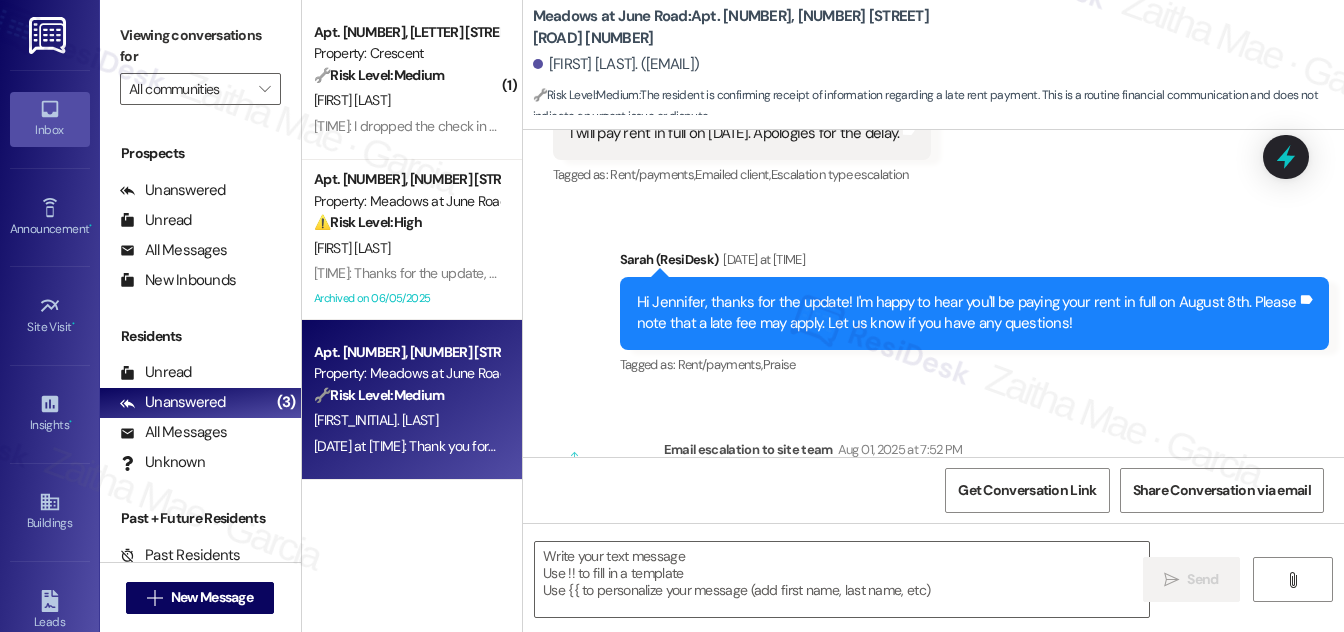 type on "Fetching suggested responses. Please feel free to read through the conversation in the meantime." 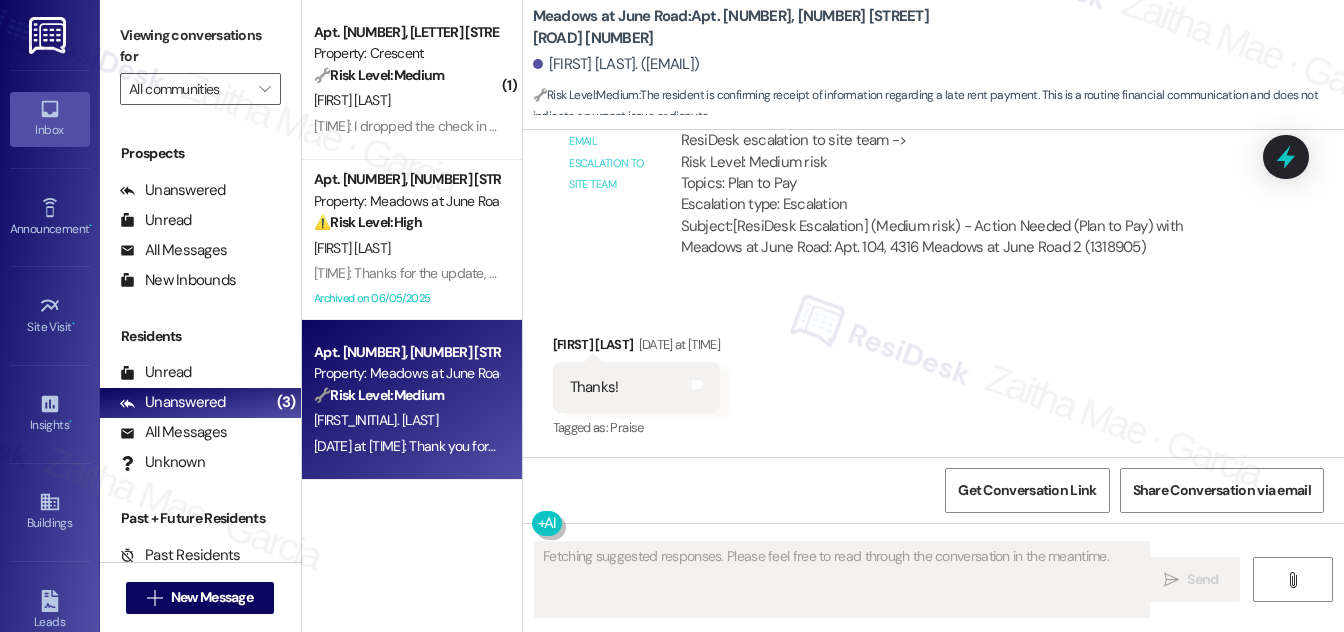 type 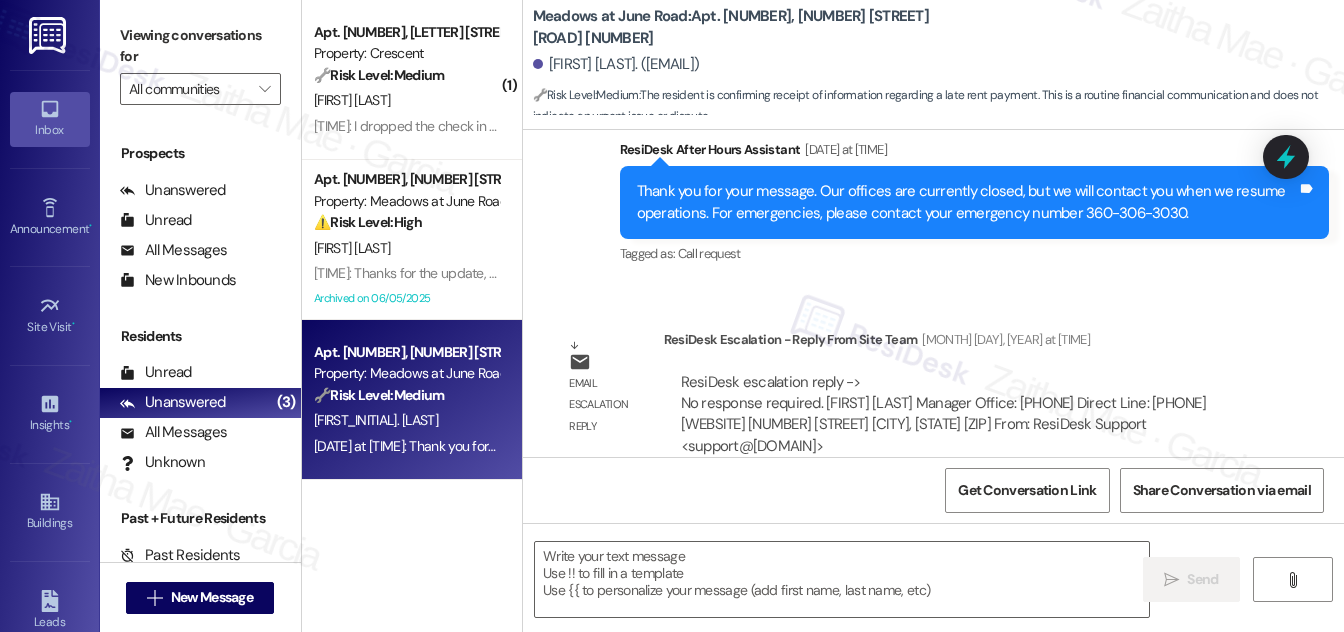 scroll, scrollTop: 1036, scrollLeft: 0, axis: vertical 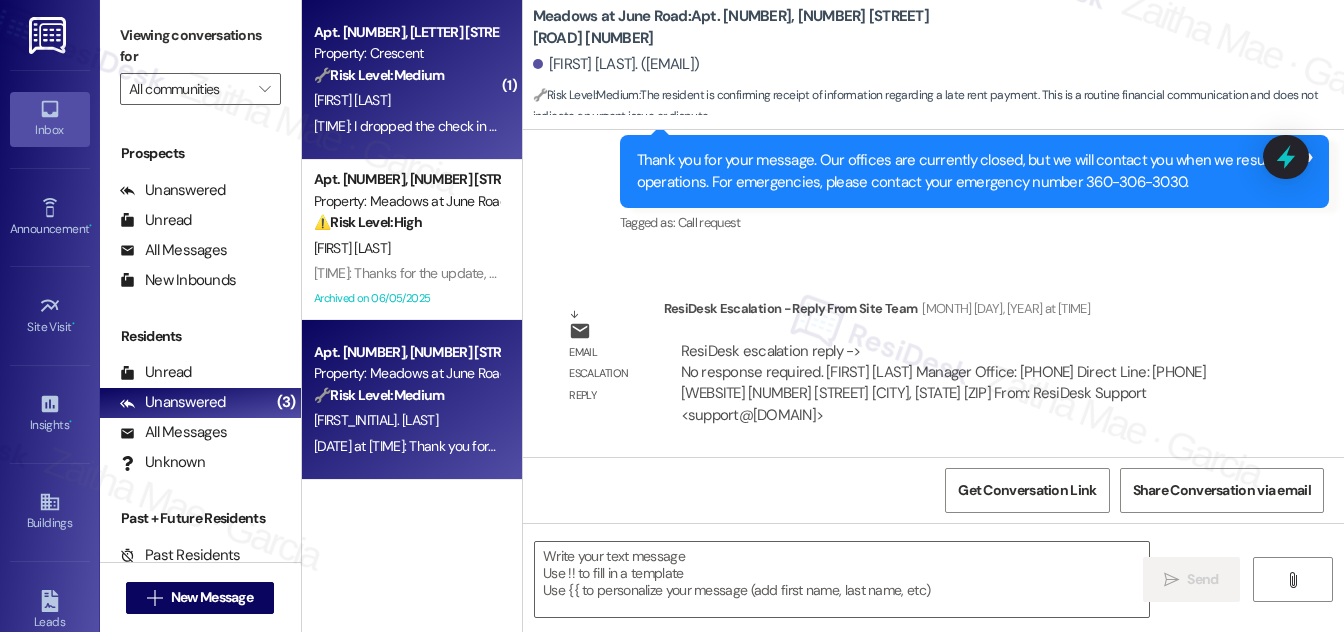 click on "[FIRST] [LAST]" at bounding box center (406, 100) 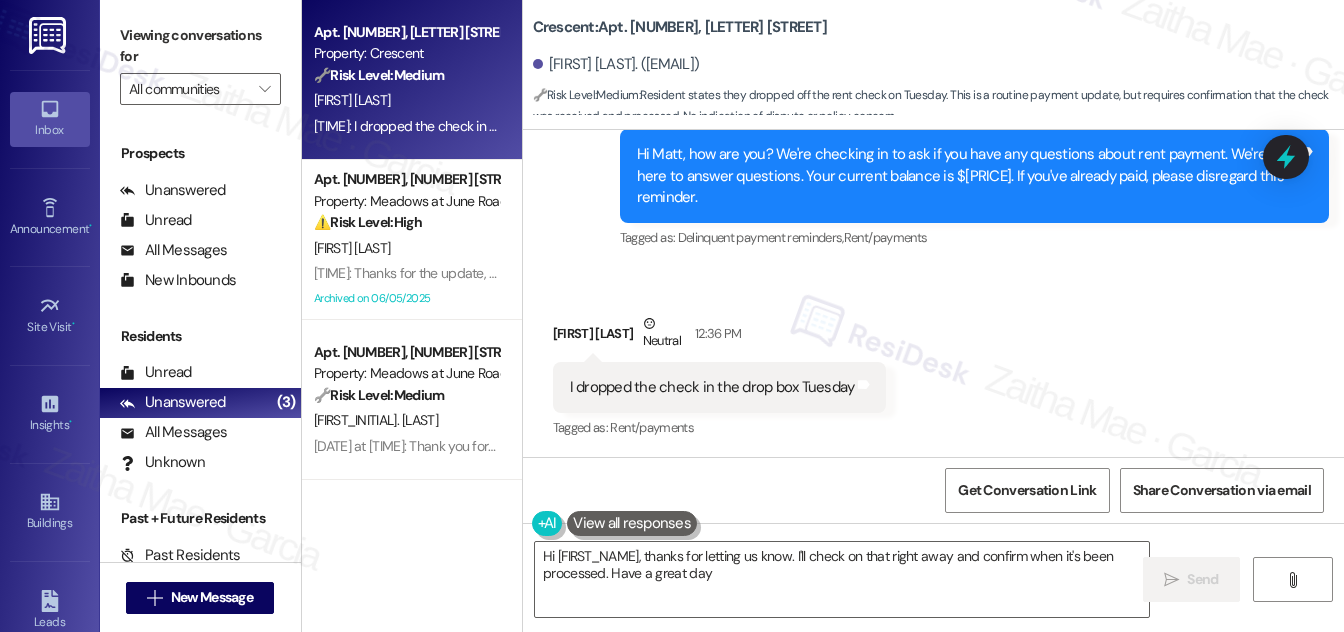 scroll, scrollTop: 604, scrollLeft: 0, axis: vertical 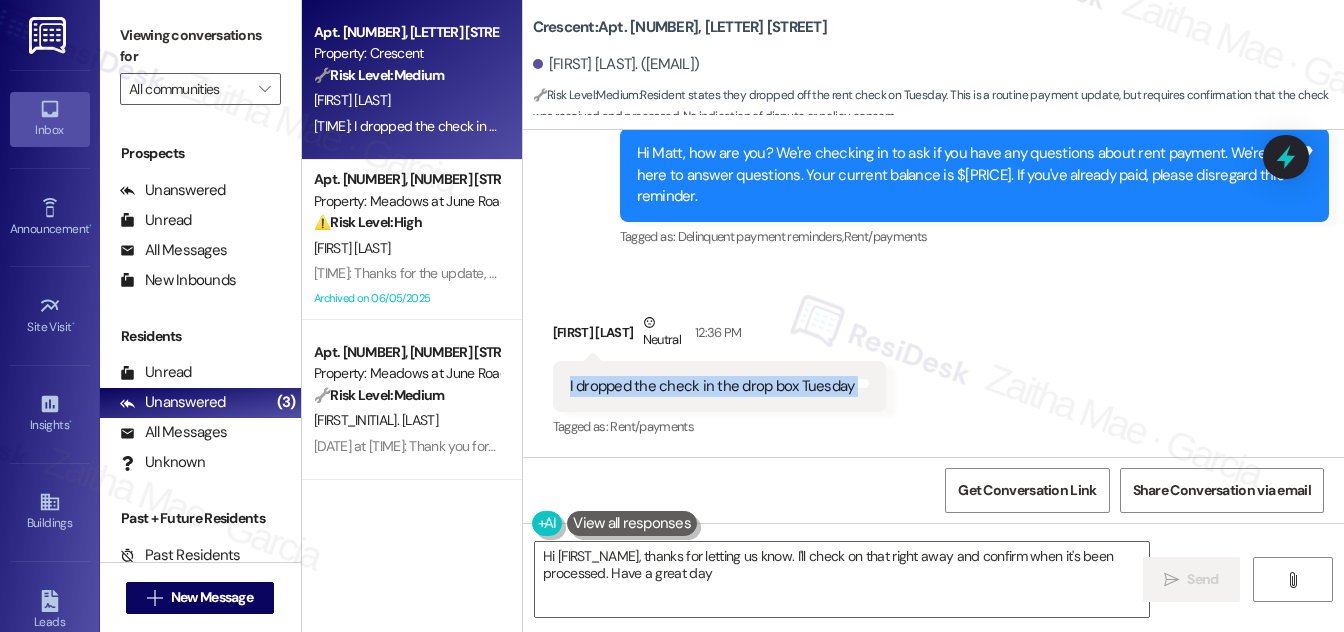 drag, startPoint x: 613, startPoint y: 386, endPoint x: 852, endPoint y: 401, distance: 239.47025 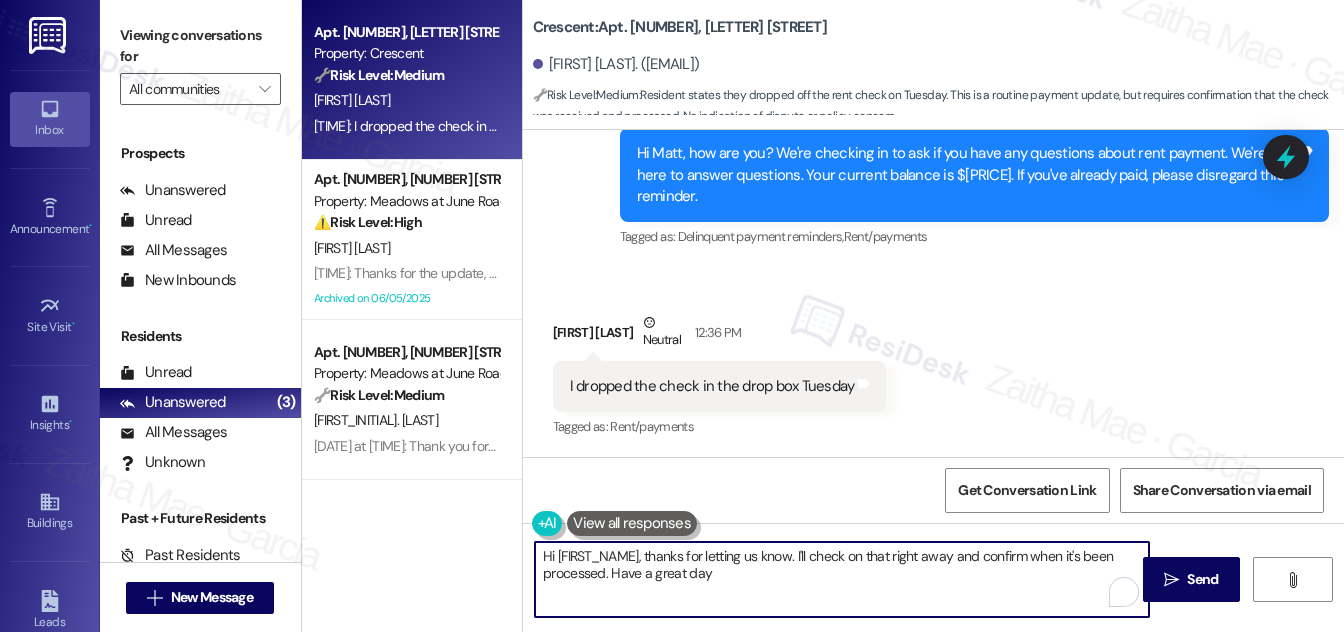 drag, startPoint x: 650, startPoint y: 556, endPoint x: 519, endPoint y: 550, distance: 131.13733 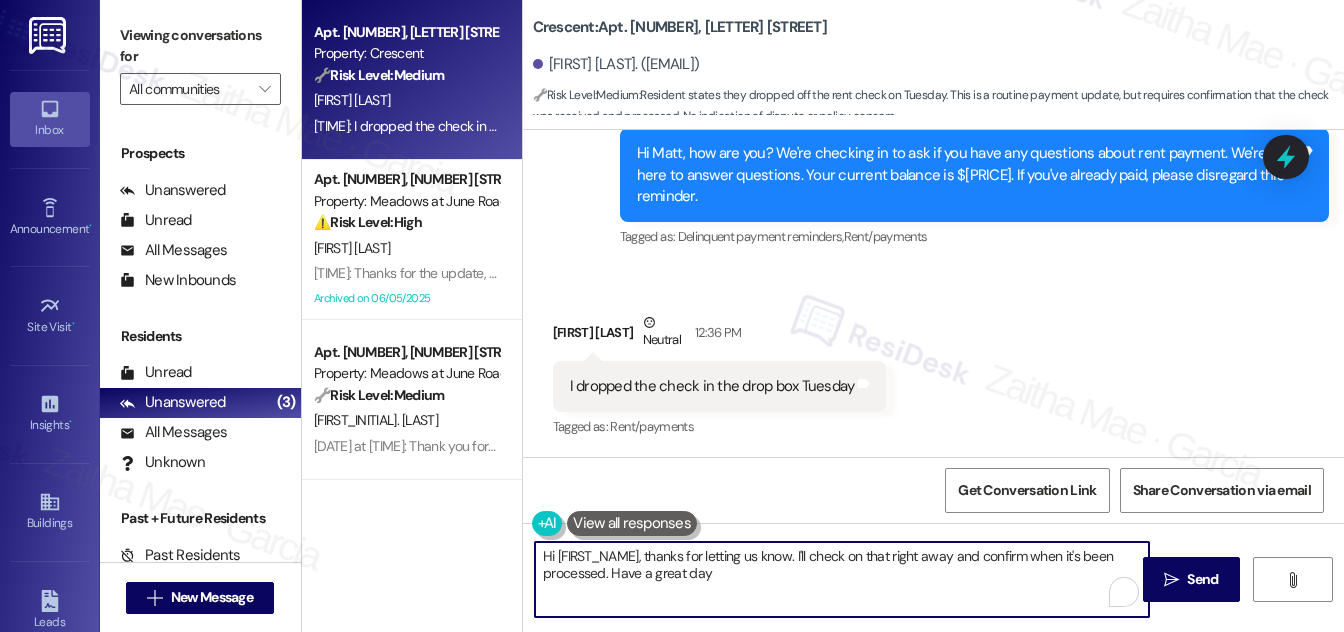 click on "Apt. [NUMBER], C1 Crescent Property: Crescent 🔧 Risk Level: Medium Resident states they dropped off the rent check on Tuesday. This is a routine payment update, but requires confirmation that the check was received and processed. No indication of dispute or policy concern. [FIRST] [LAST] [TIME]: I dropped the check in the drop box Tuesday [TIME]: I dropped the check in the drop box Tuesday Apt. [NUMBER], [NUMBER] [STREET] [ROAD] [NUMBER] Property: Meadows at June Road ⚠️ Risk Level: High The resident indicates that their rent payment failed and they will be late paying the fees. This is a financial concern that requires attention. [FIRST] [LAST] [TIME]: Thanks for the update, Rene! I understand you're waiting until tomorrow to cover the fees. Let me know if there's anything else I can do to assist in the meantime! [TIME]: Thanks for the update, Rene! I understand you're waiting until tomorrow to cover the fees. Let me know if there's anything else I can do to assist in the meantime! Archived on [DATE] 🔧 Medium" at bounding box center [823, 316] 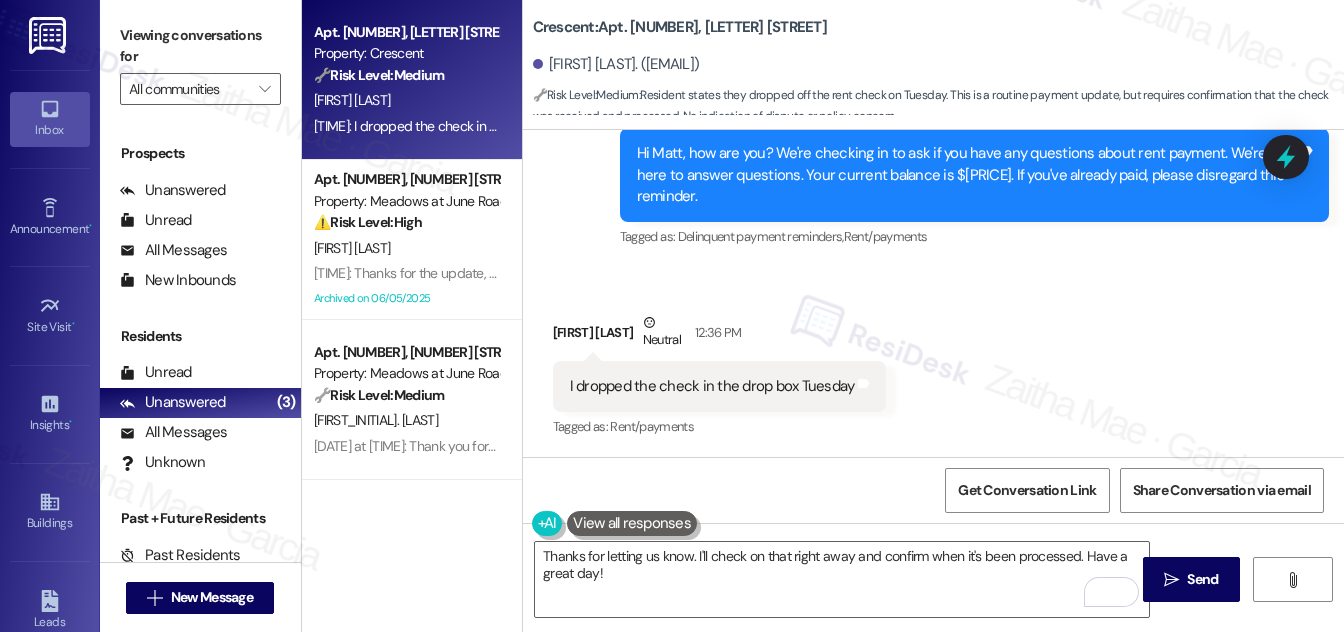 click on "[FIRST] [LAST]   Neutral [TIME]" at bounding box center (720, 336) 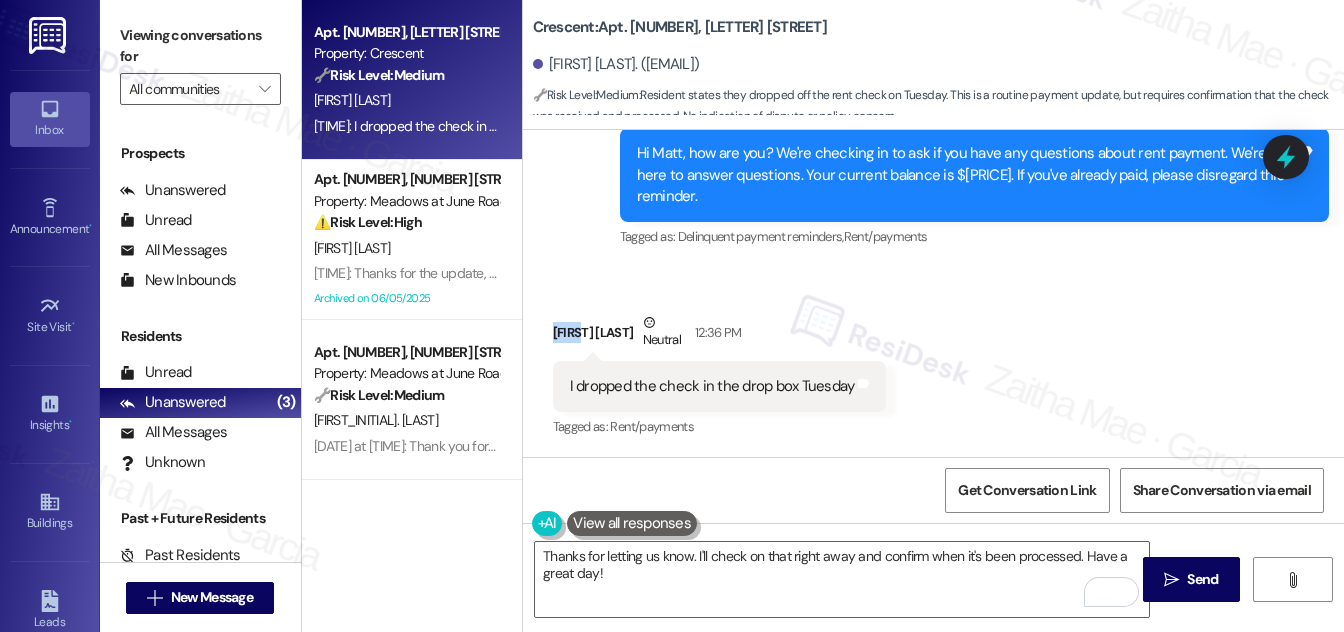 click on "[FIRST] [LAST]   Neutral [TIME]" at bounding box center (720, 336) 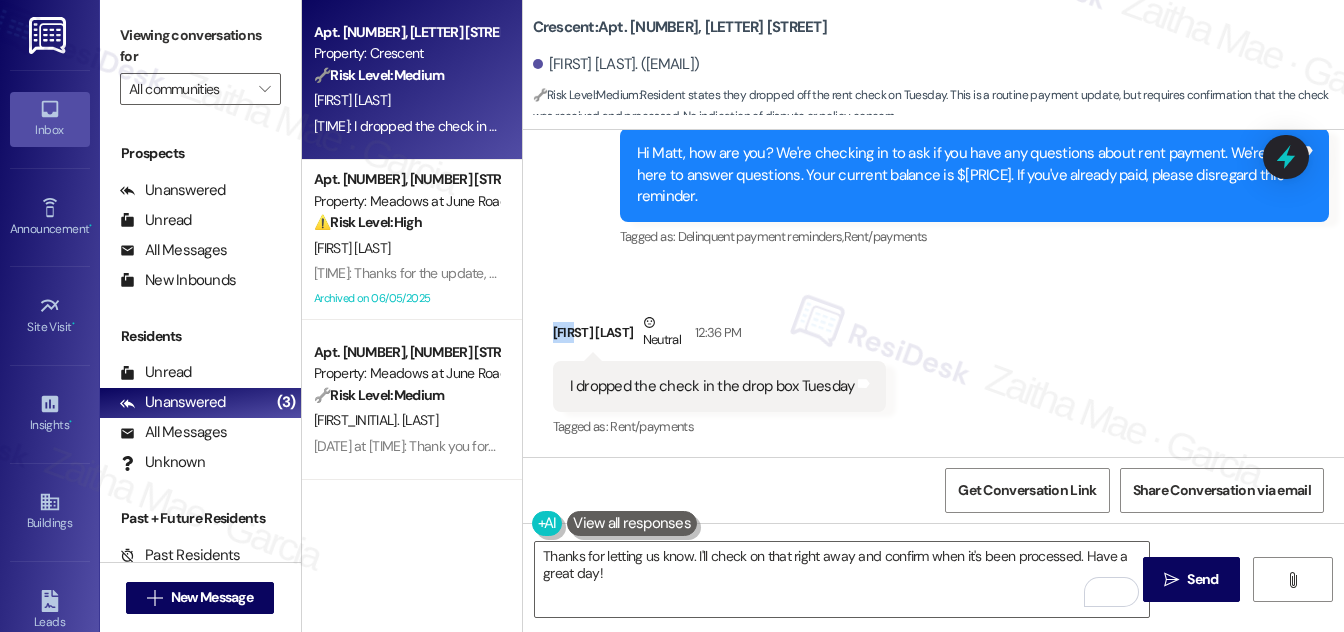 copy on "[FIRST]" 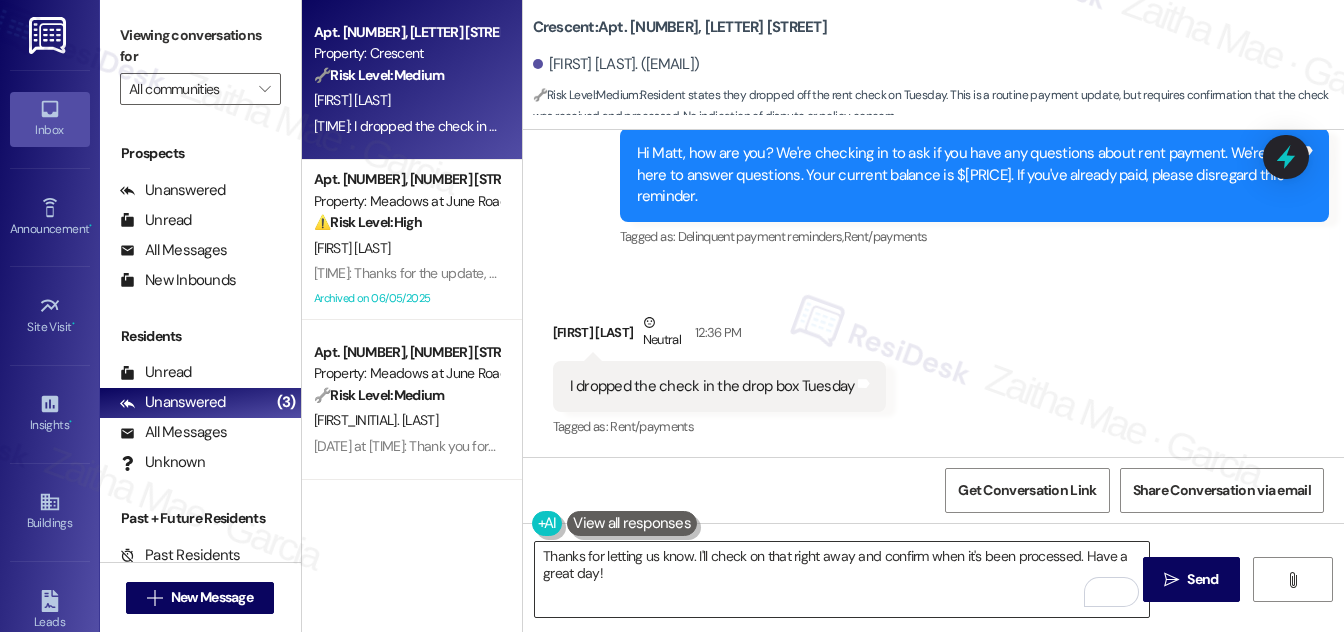 click on "Thanks for letting us know. I'll check on that right away and confirm when it's been processed. Have a great day!" at bounding box center [842, 579] 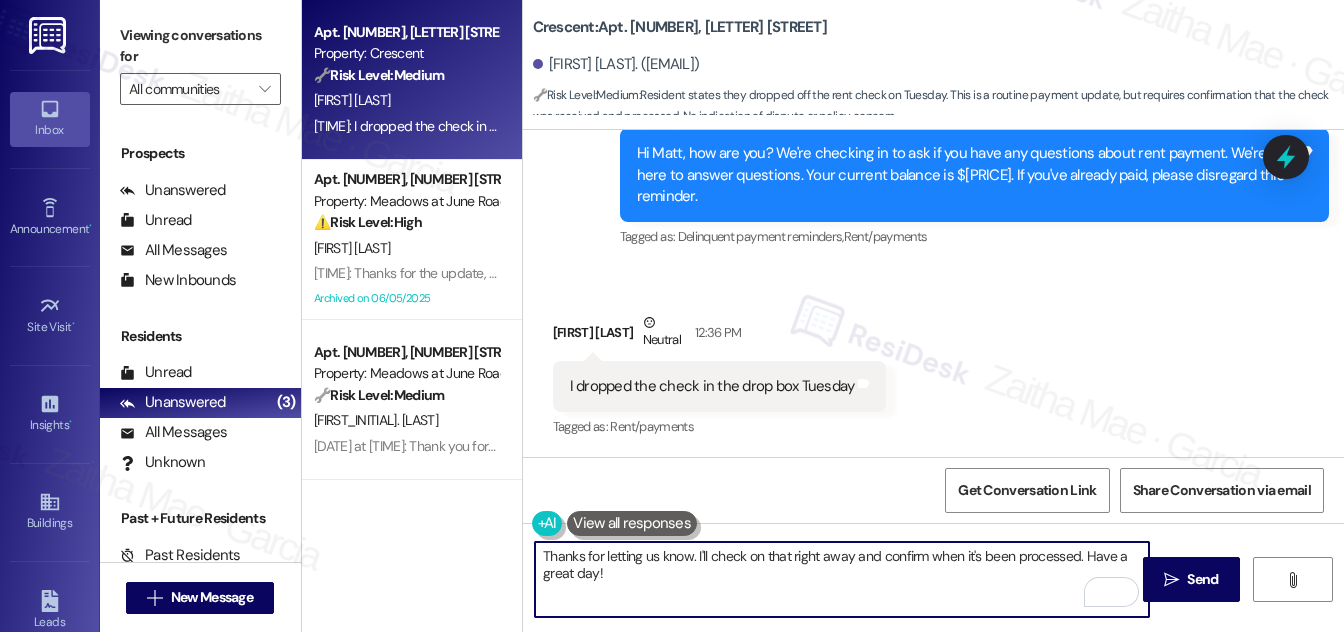 click on "Thanks for letting us know. I'll check on that right away and confirm when it's been processed. Have a great day!" at bounding box center (842, 579) 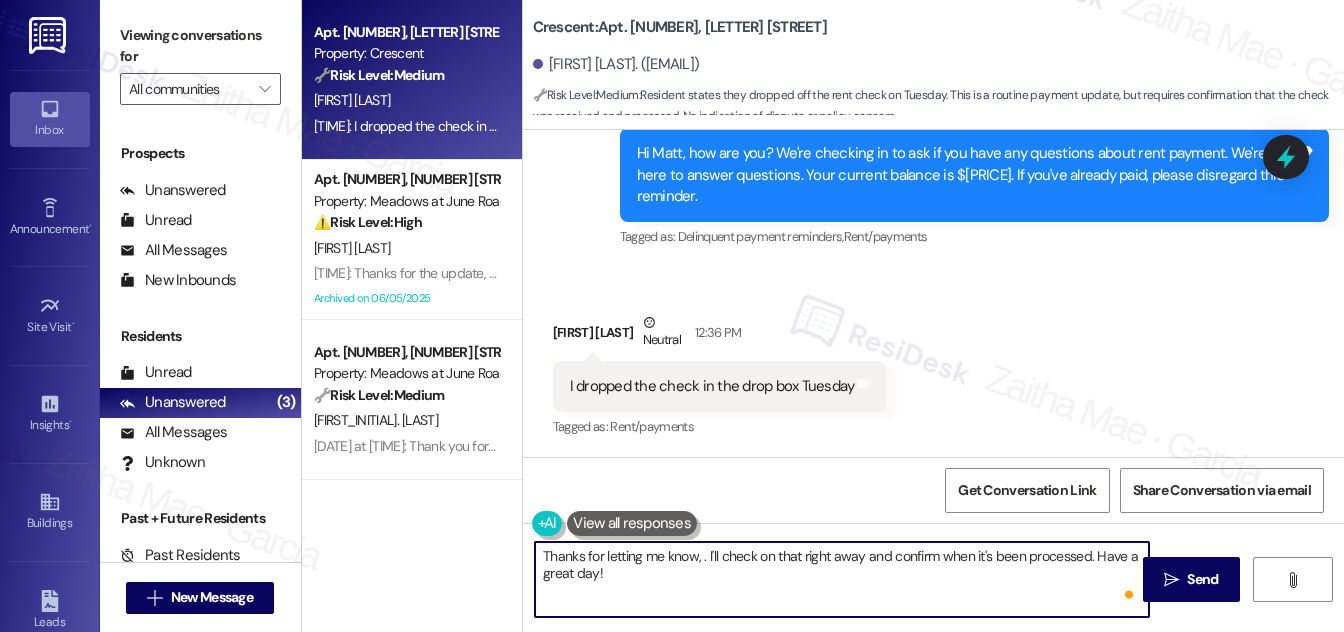 paste on "[FIRST]" 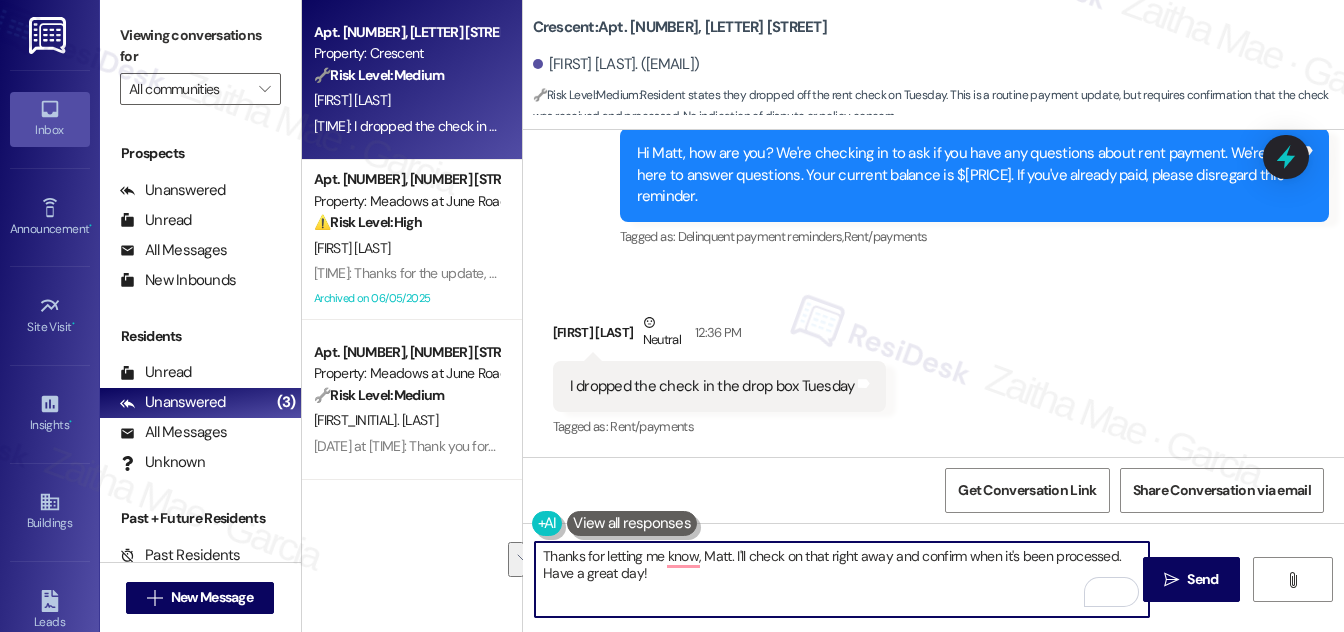 drag, startPoint x: 732, startPoint y: 556, endPoint x: 753, endPoint y: 586, distance: 36.619667 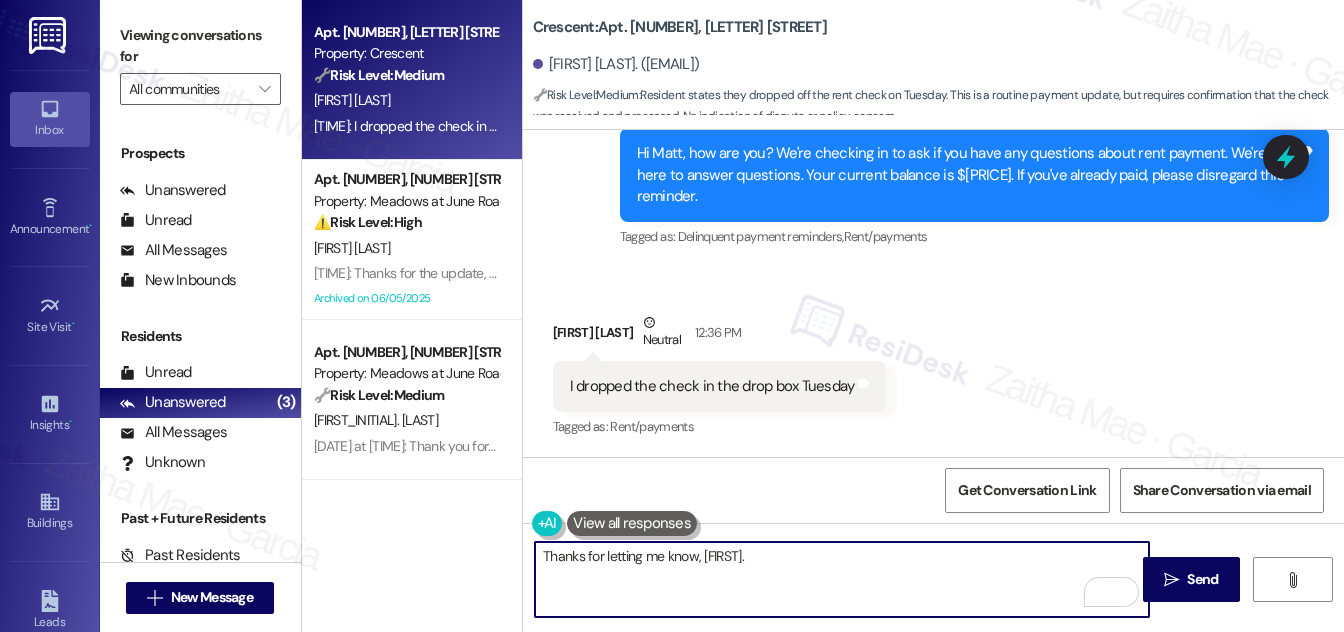 paste on "I’ll make a note that you dropped the check in the drop box on Tuesday. Let me know if you need anything else." 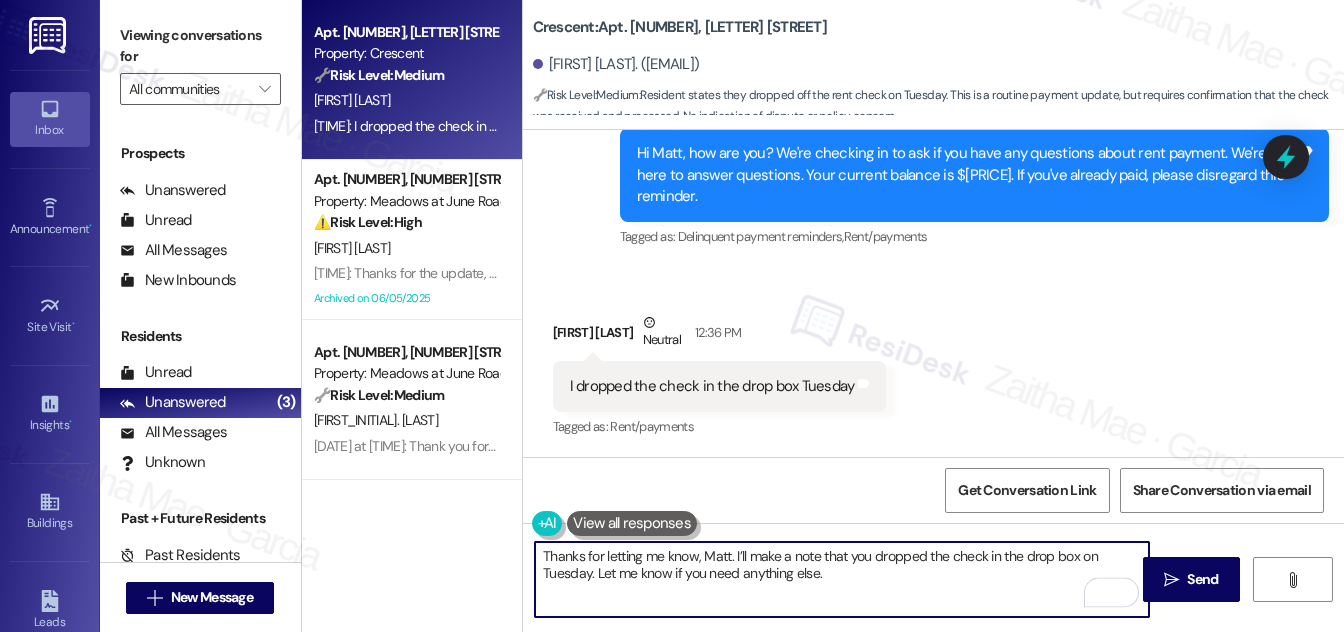 click on "Thanks for letting me know, Matt. I’ll make a note that you dropped the check in the drop box on Tuesday. Let me know if you need anything else." at bounding box center (842, 579) 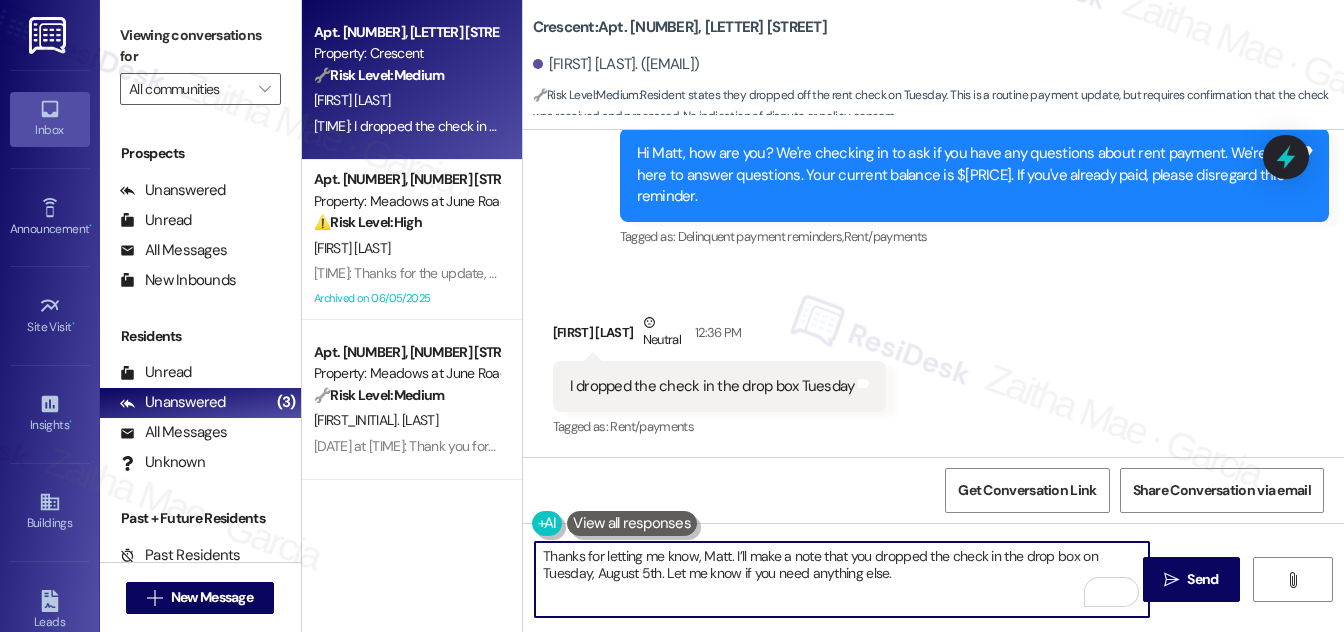 type on "Thanks for letting me know, Matt. I’ll make a note that you dropped the check in the drop box on Tuesday, August 5th. Let me know if you need anything else." 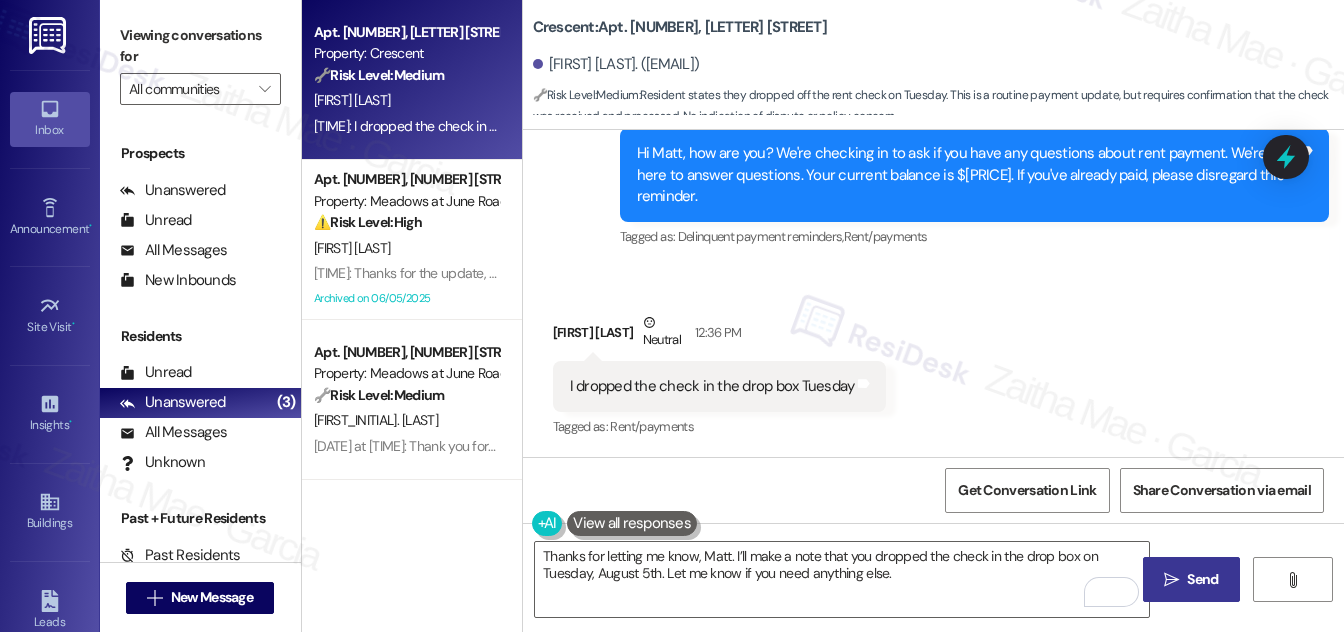 click on "Send" at bounding box center [1202, 579] 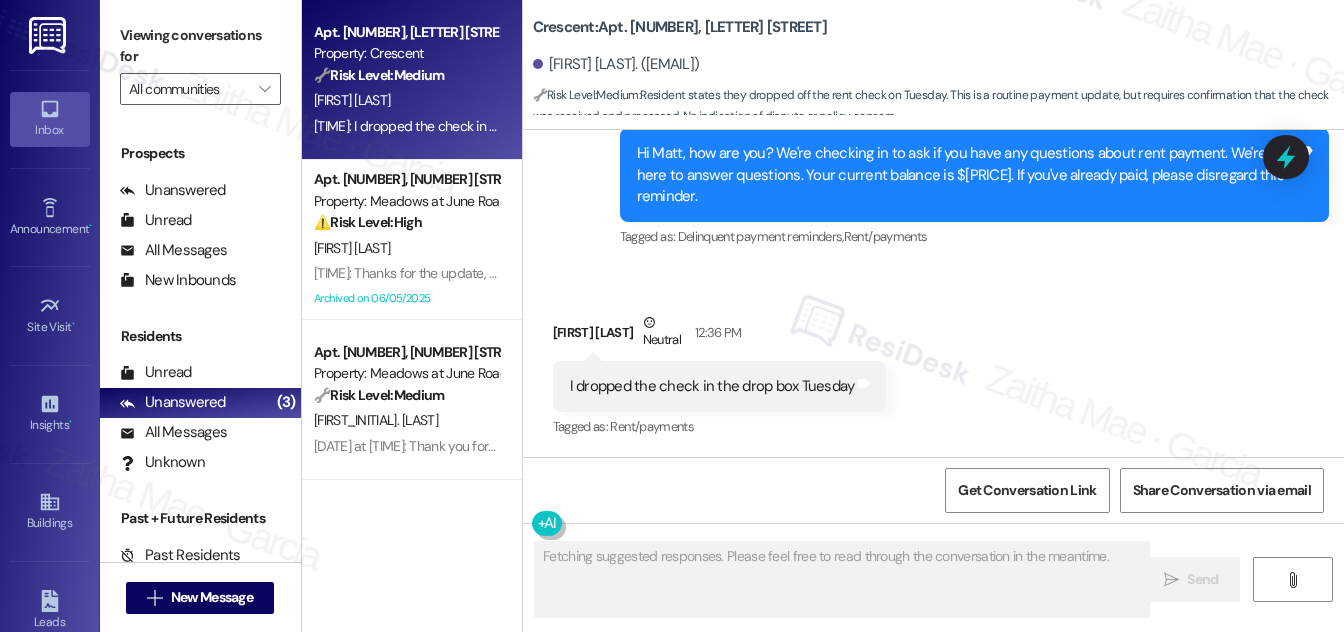 scroll, scrollTop: 603, scrollLeft: 0, axis: vertical 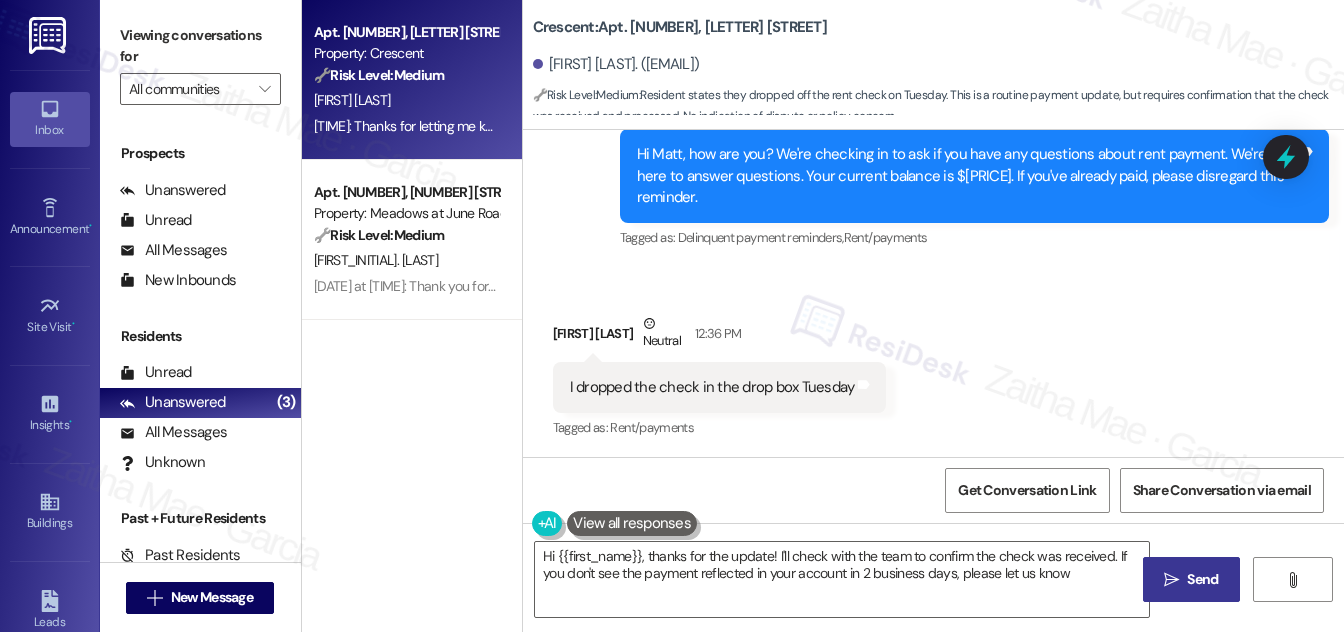 type on "Hi {{first_name}}, thanks for the update! I'll check with the team to confirm the check was received. If you don't see the payment reflected in your account in 2 business days, please let us know!" 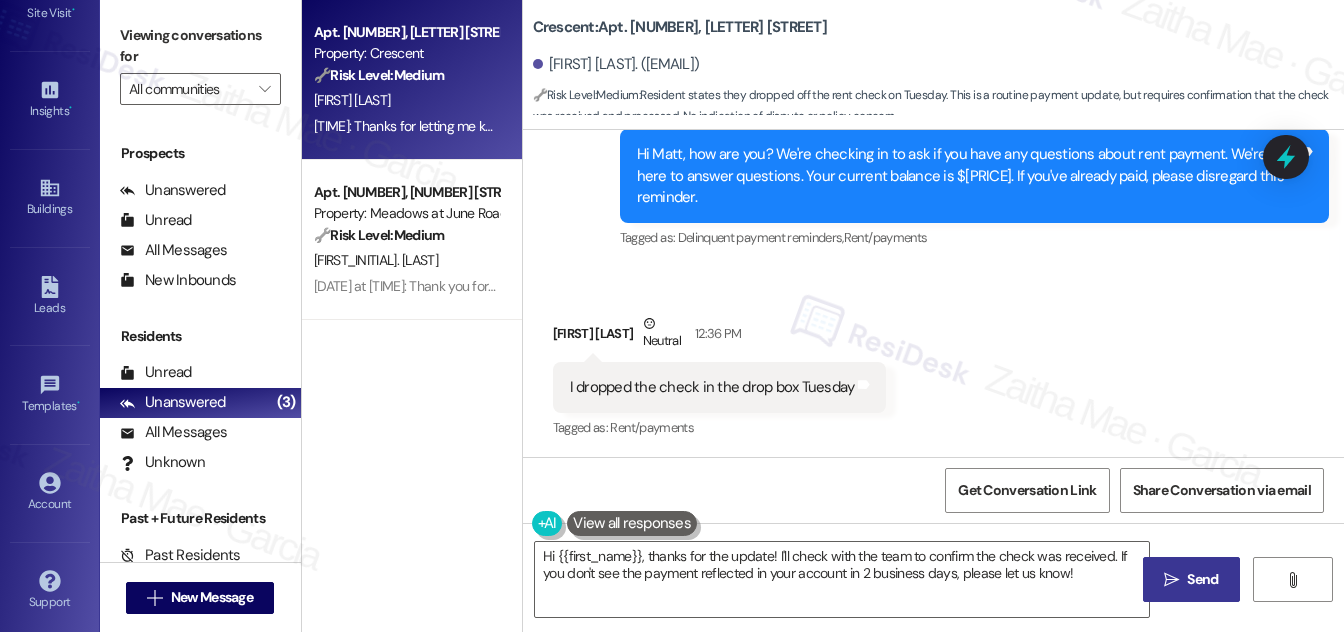scroll, scrollTop: 314, scrollLeft: 0, axis: vertical 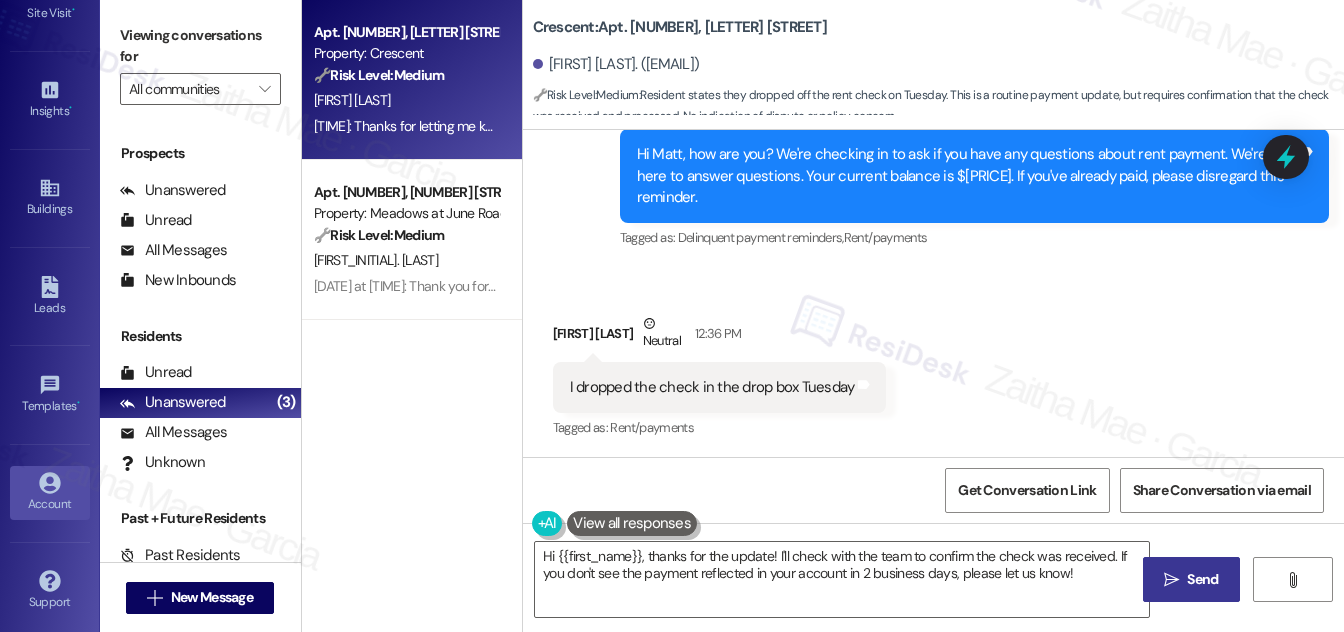 click on "Account" at bounding box center (50, 504) 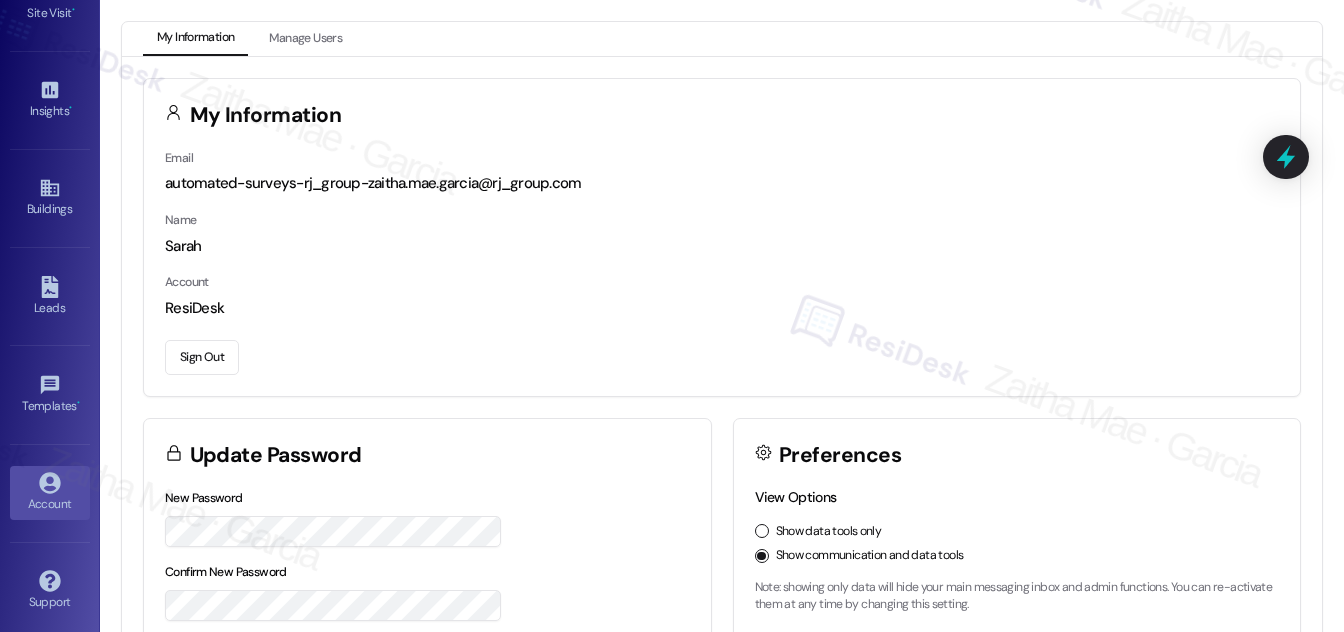 click on "Sign Out" at bounding box center [202, 357] 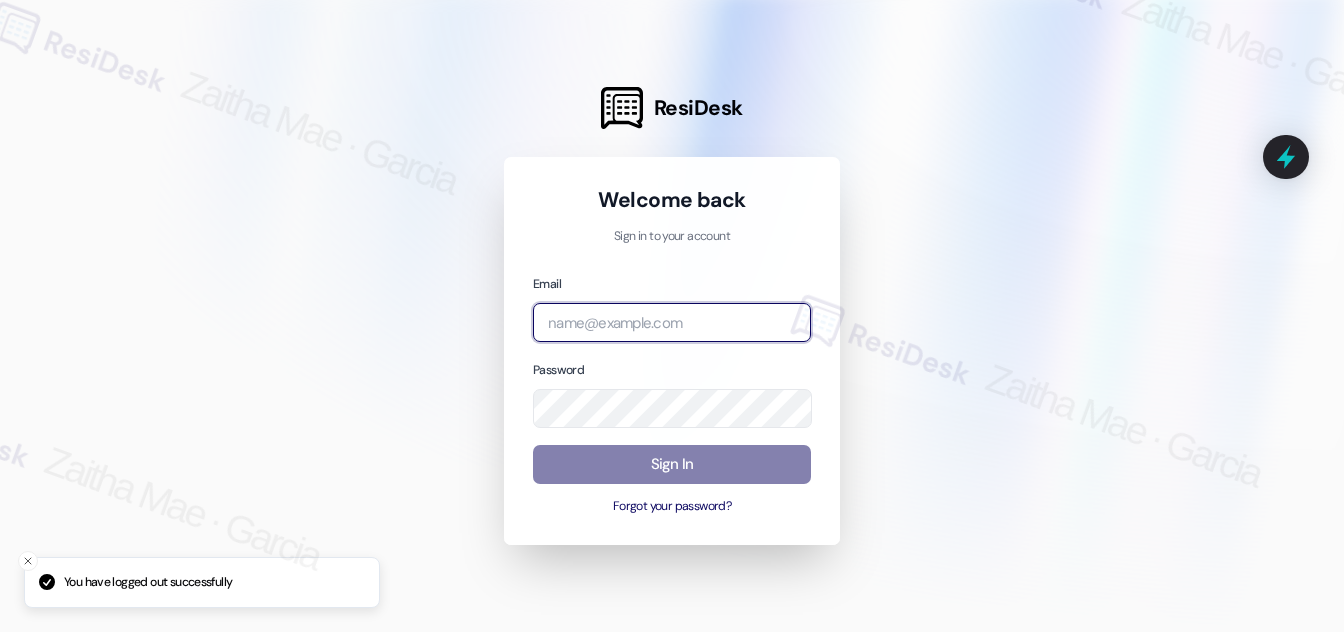 click at bounding box center [672, 322] 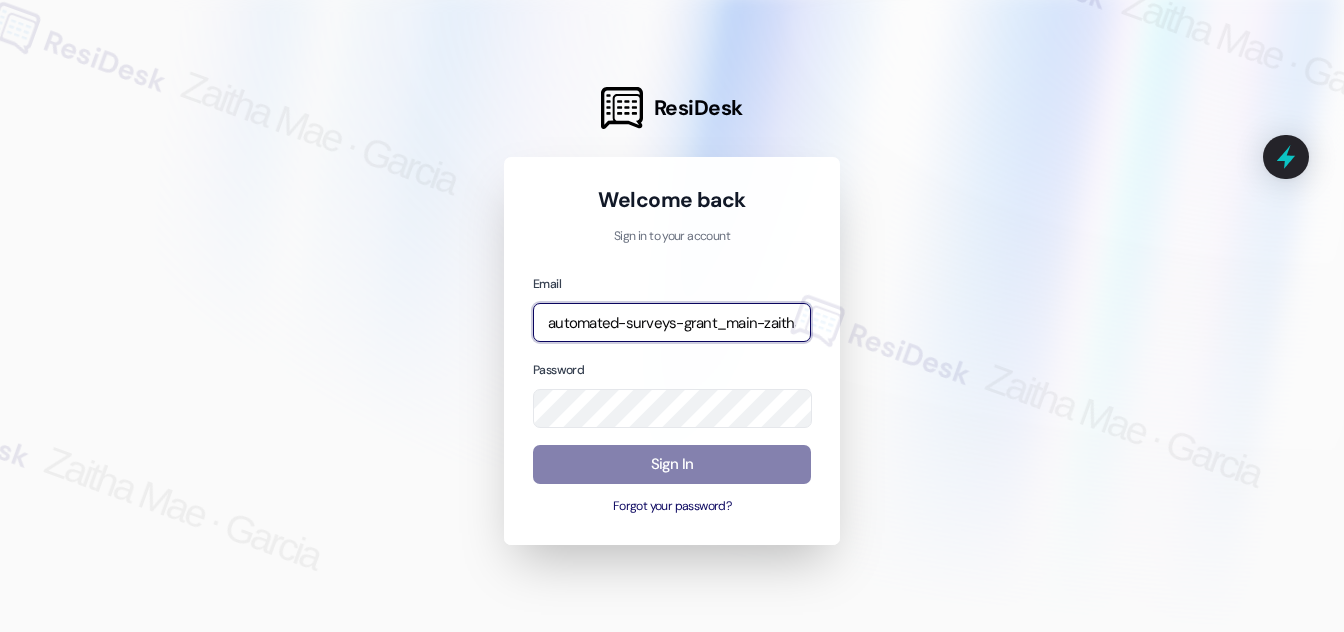 type on "automated-surveys-grant_main-zaitha.mae.garcia@grant_main.com" 